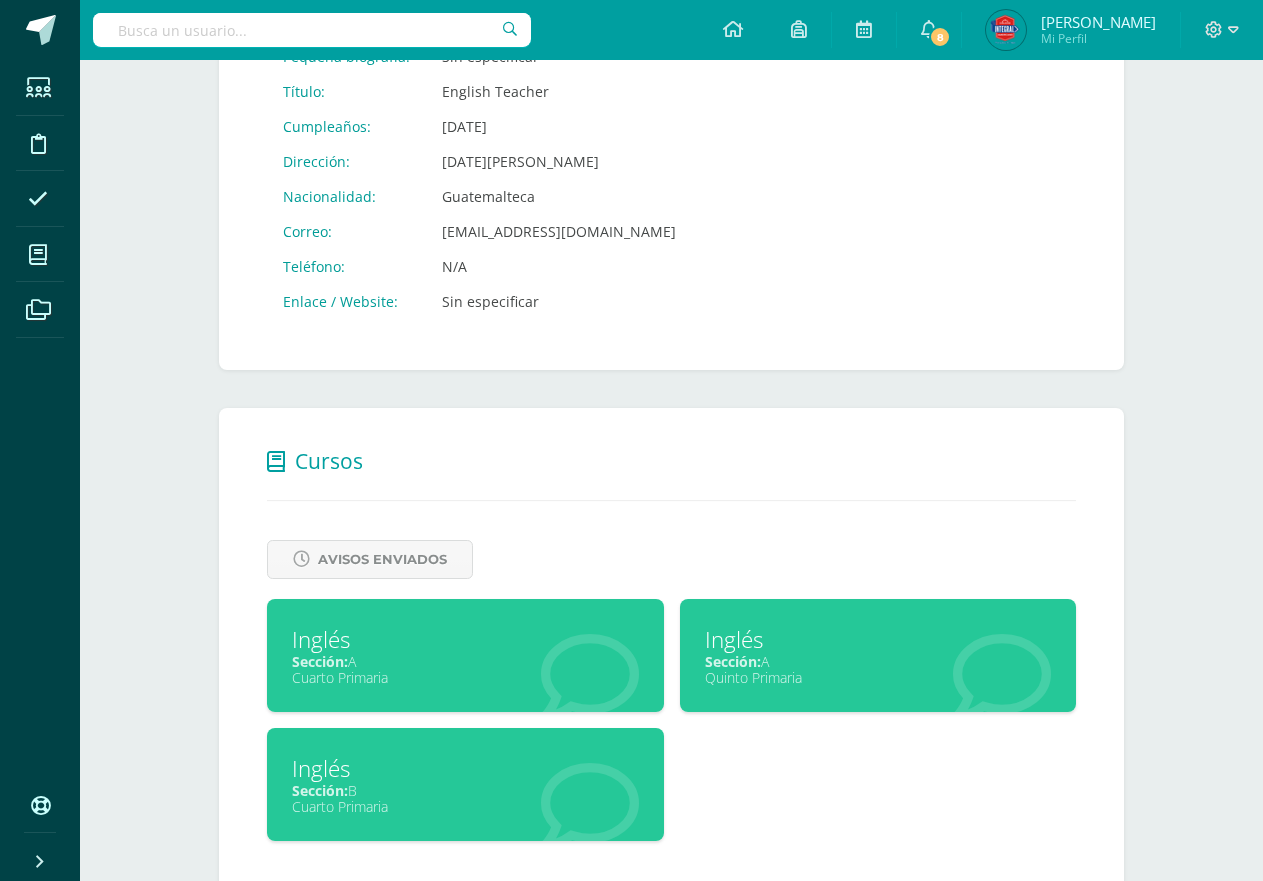 scroll, scrollTop: 450, scrollLeft: 0, axis: vertical 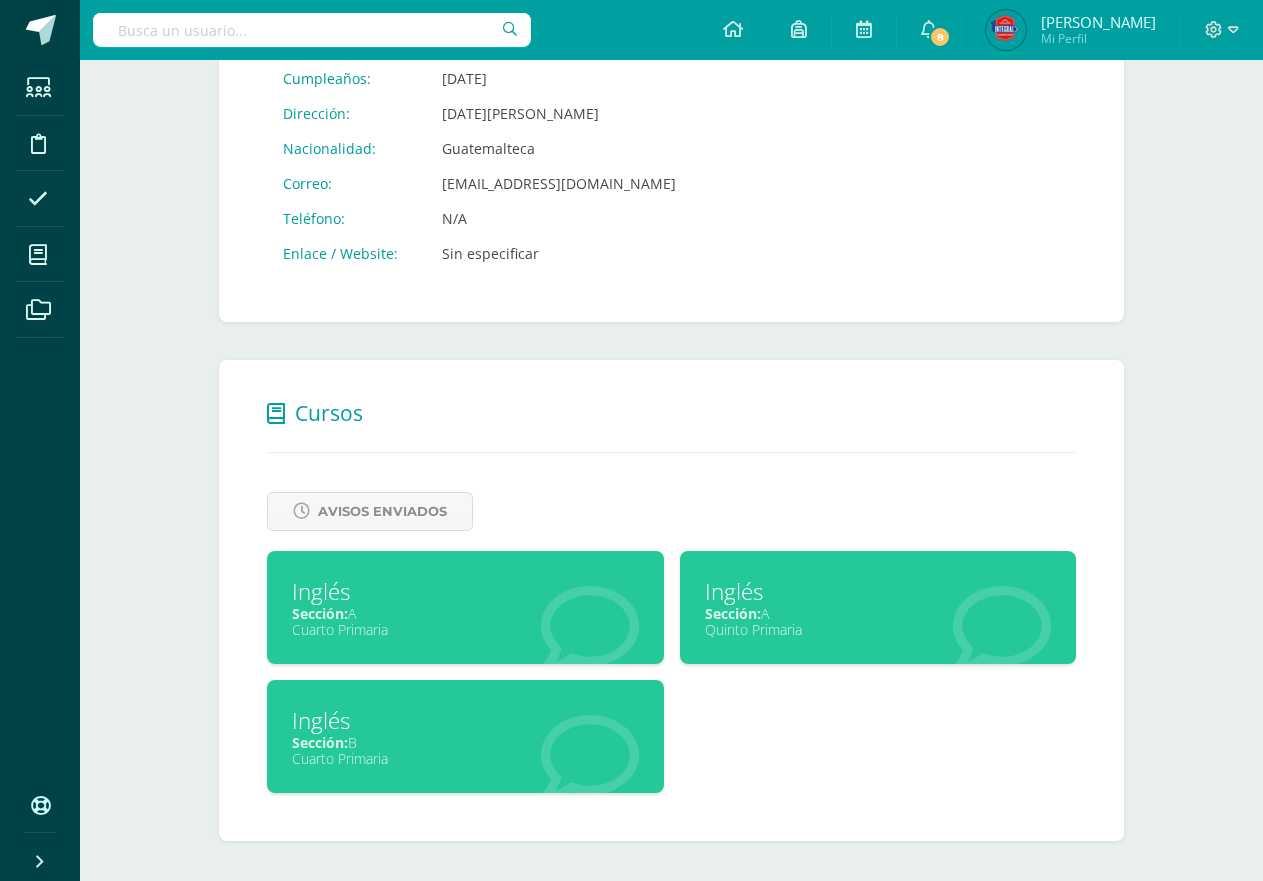 click on "Inglés" at bounding box center (465, 720) 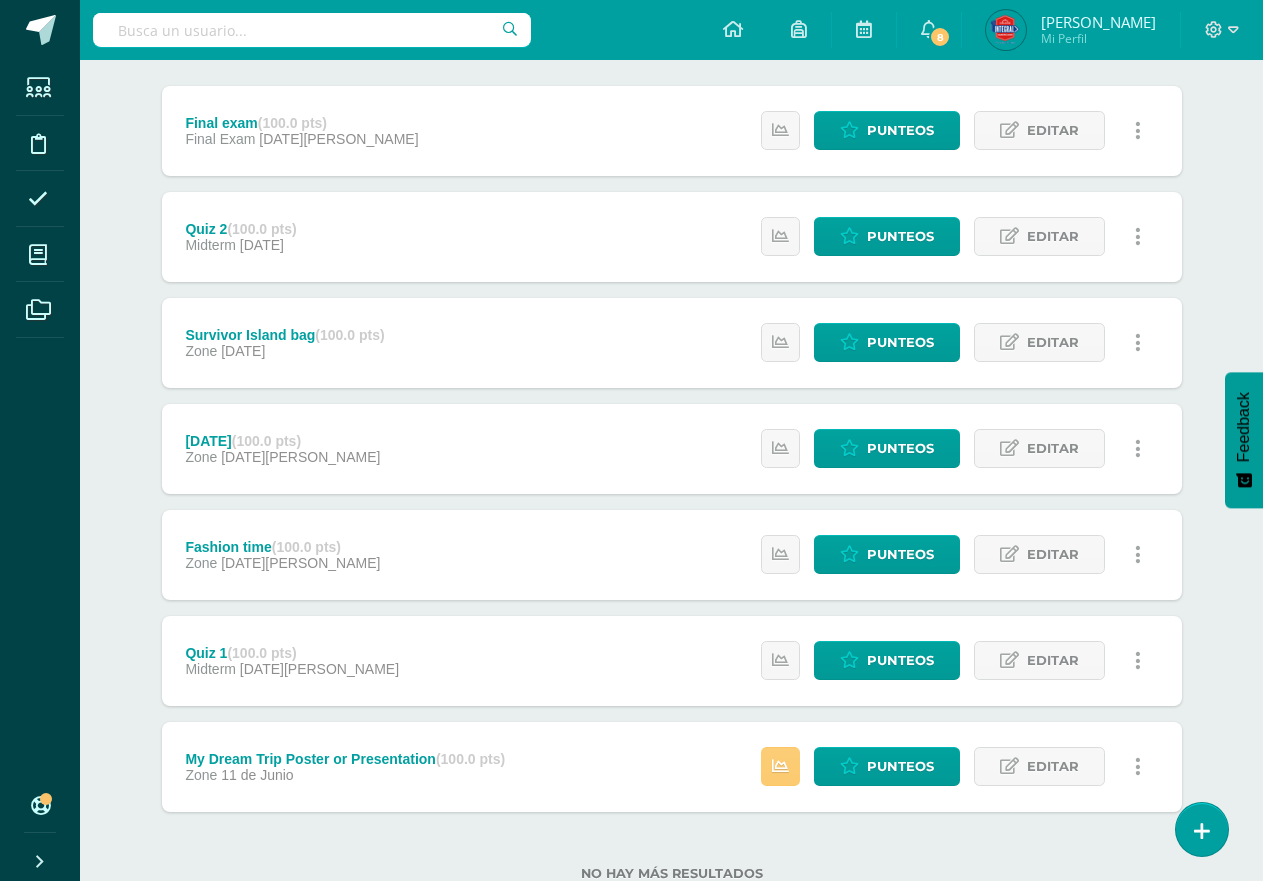 scroll, scrollTop: 211, scrollLeft: 0, axis: vertical 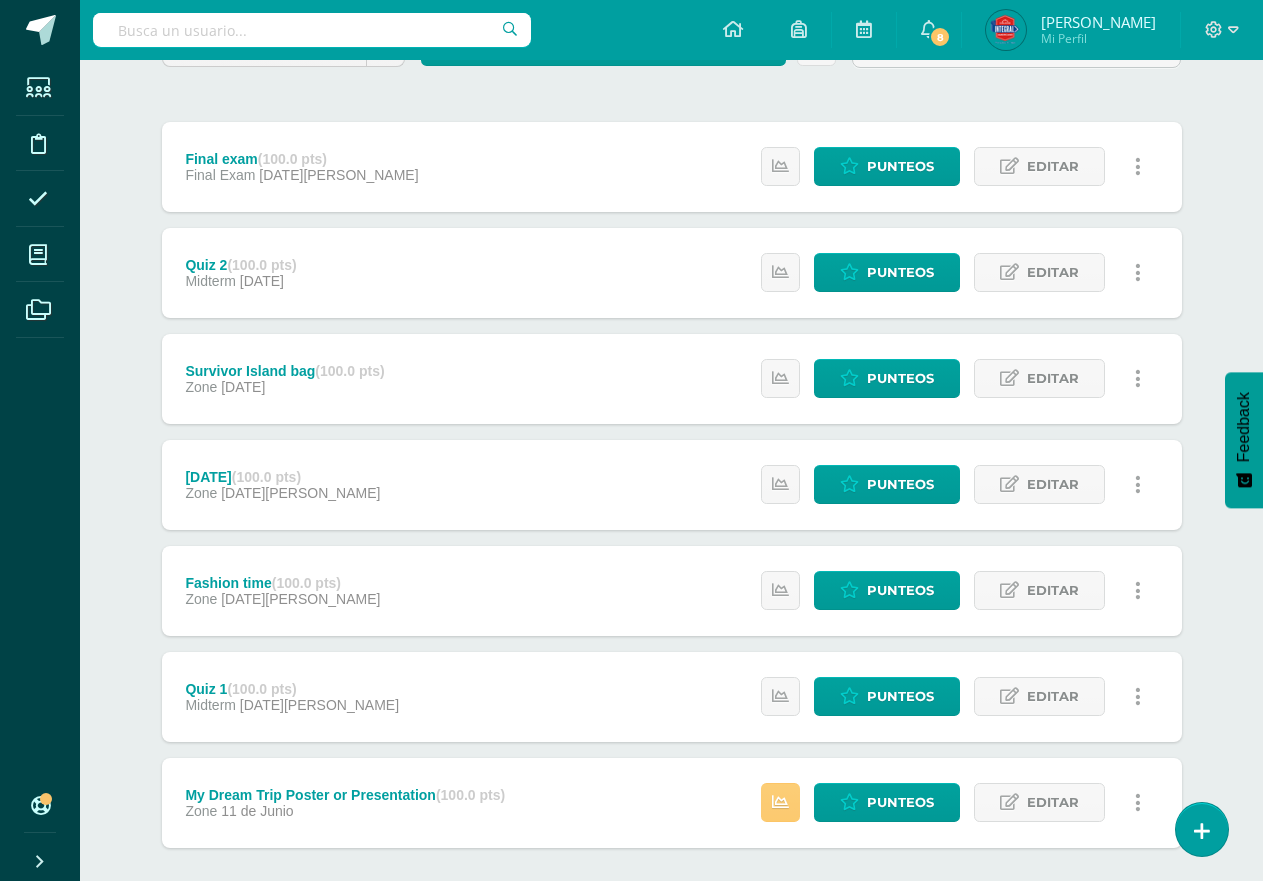 click on "Estatus de Actividad:
0
Estudiantes sin calificar
0
Estudiantes con cero
Media
79.1
Max
100
Min
50
Punteos
Editar
Historial de actividad
Eliminar" at bounding box center [956, 803] 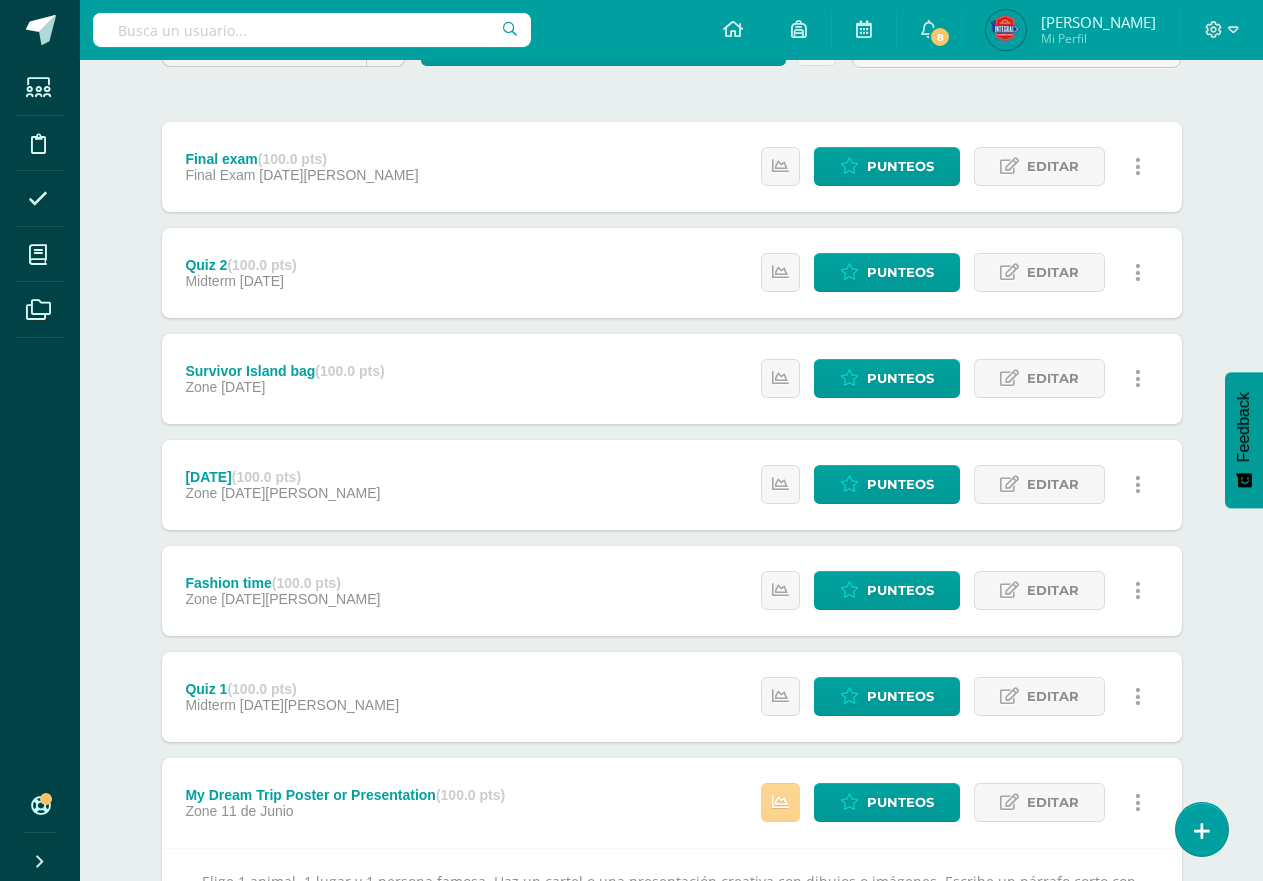 click at bounding box center [780, 802] 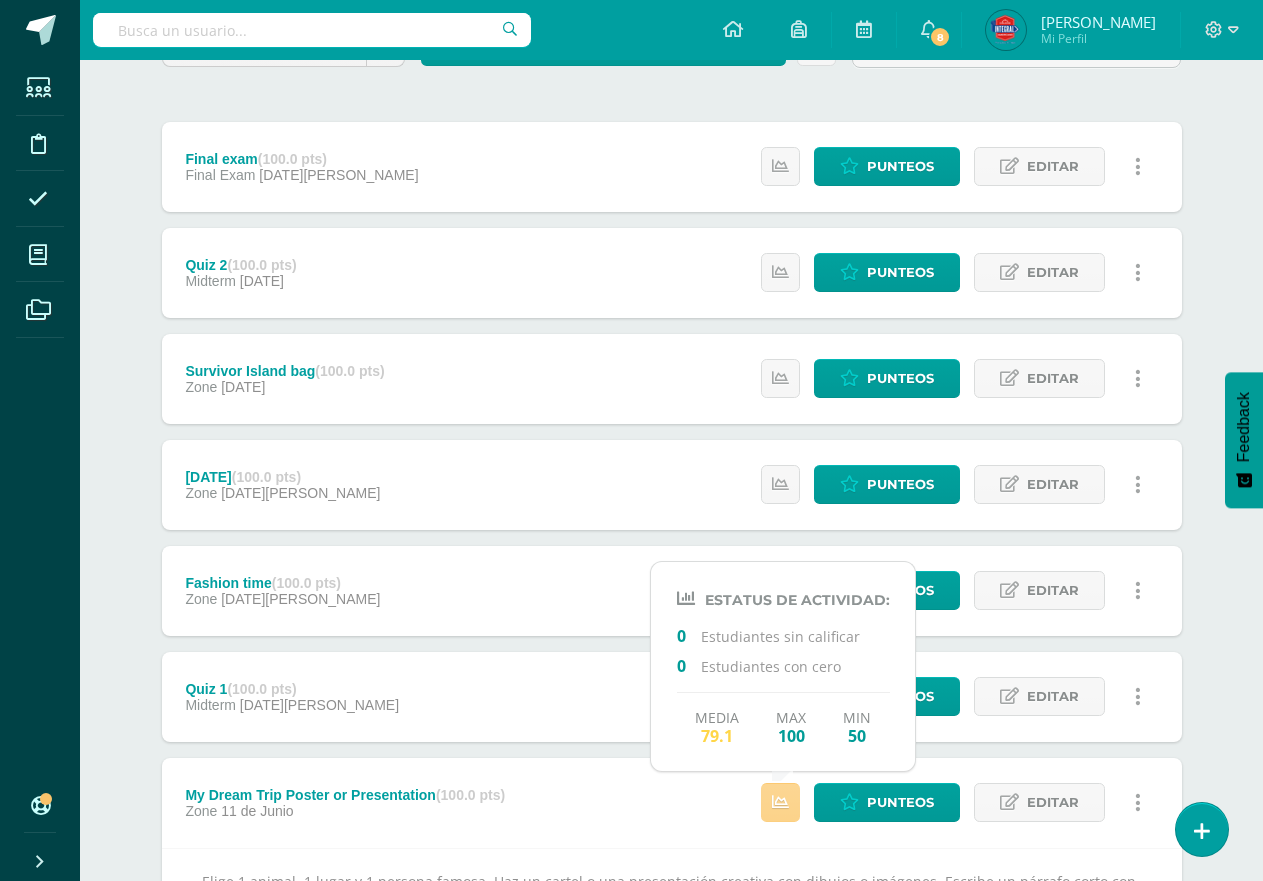 click at bounding box center (780, 802) 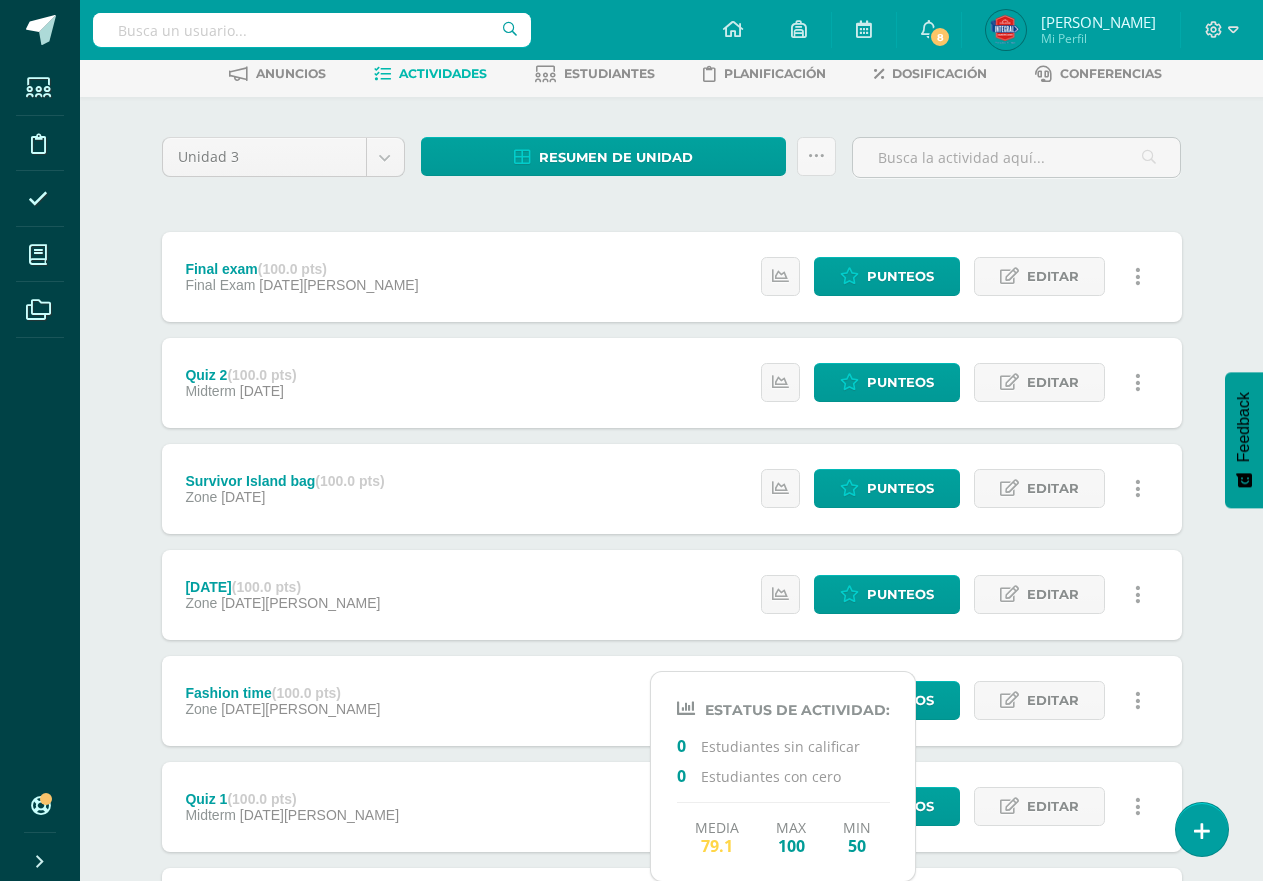 scroll, scrollTop: 11, scrollLeft: 0, axis: vertical 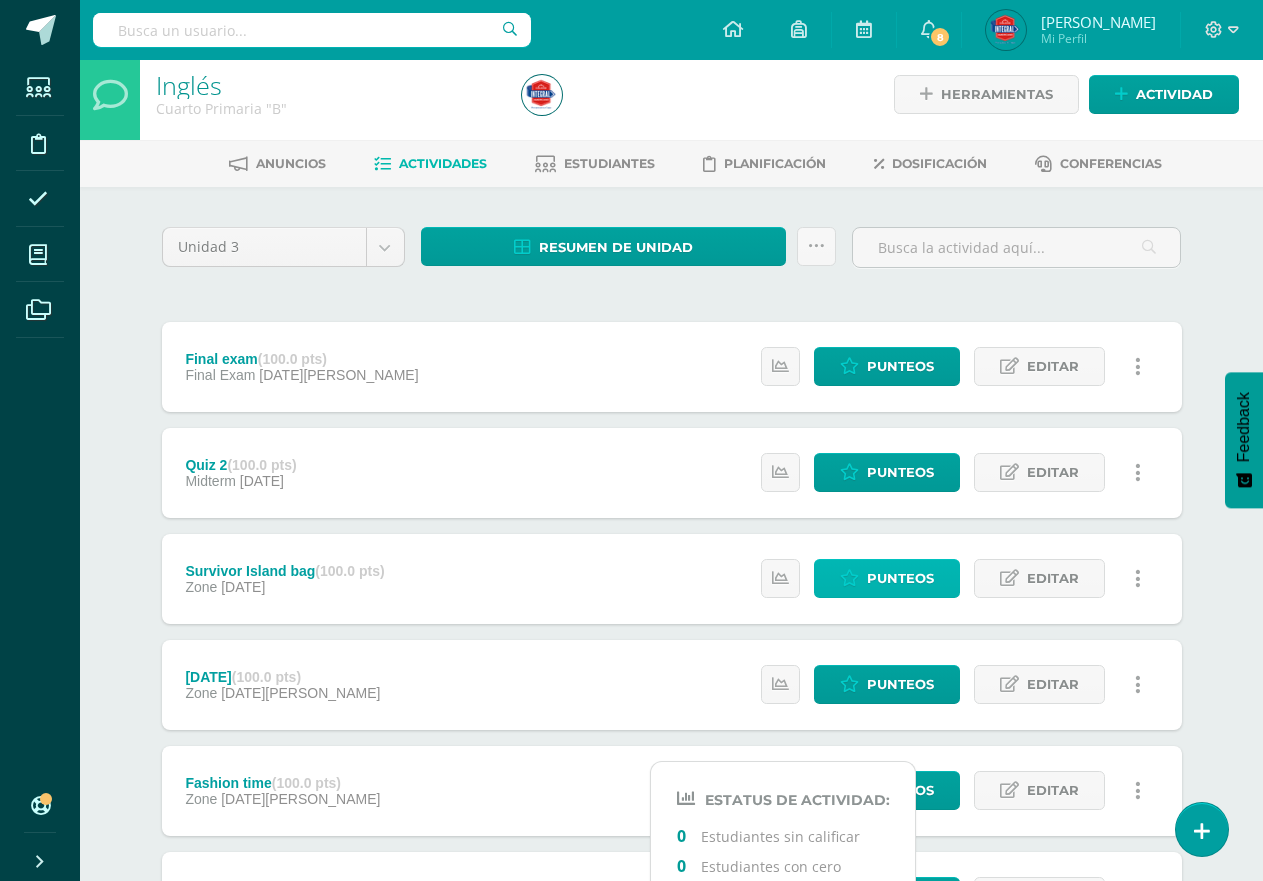 click on "Punteos" at bounding box center (887, 578) 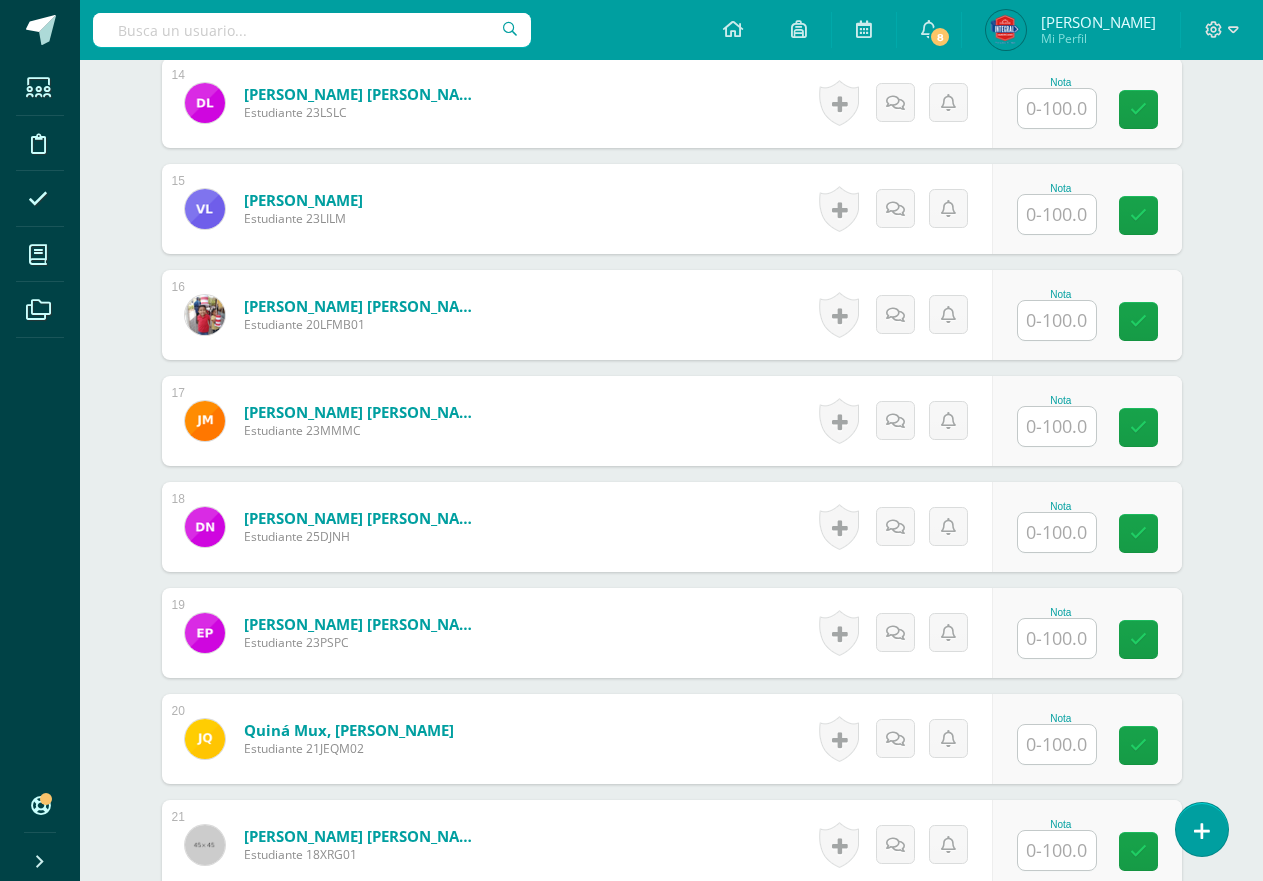 scroll, scrollTop: 2221, scrollLeft: 0, axis: vertical 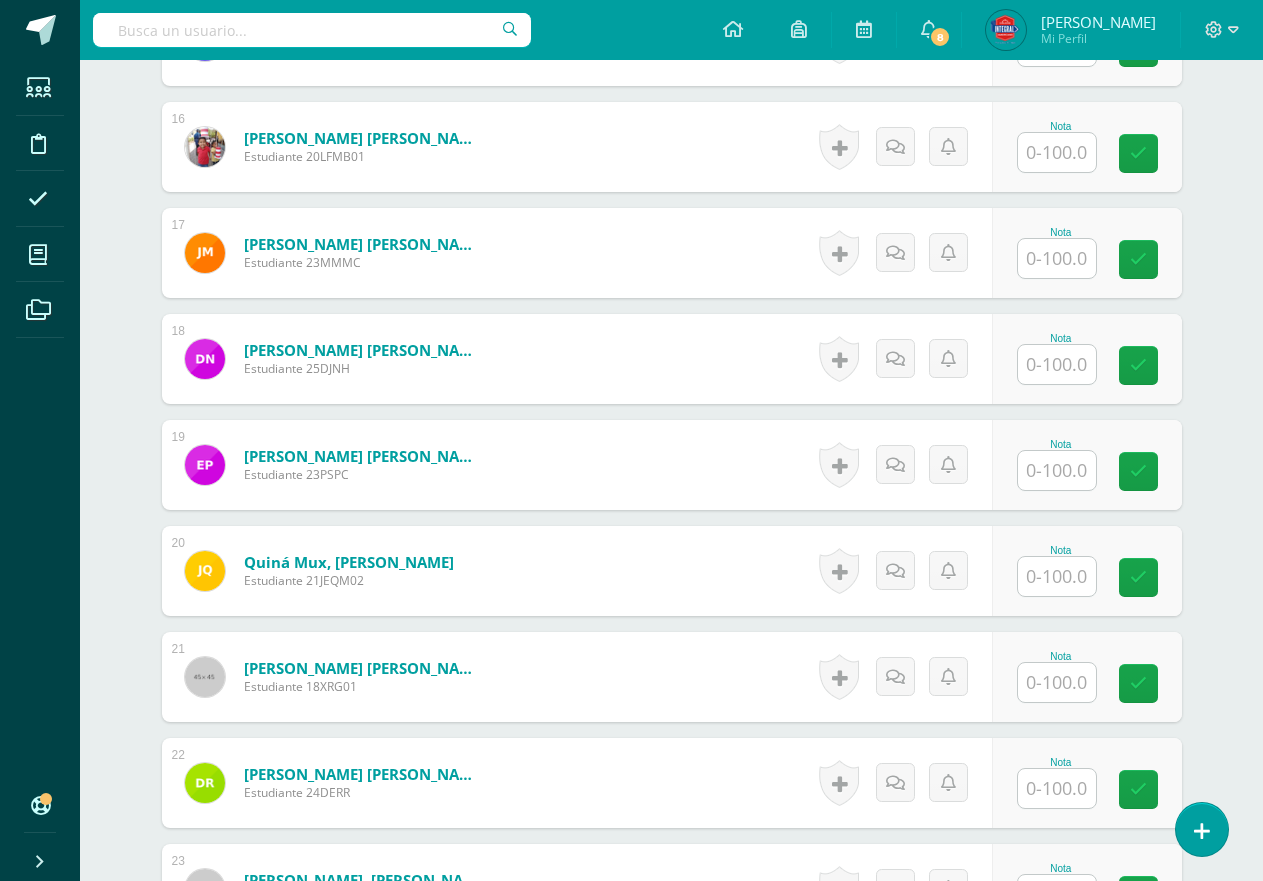 click at bounding box center (1057, 576) 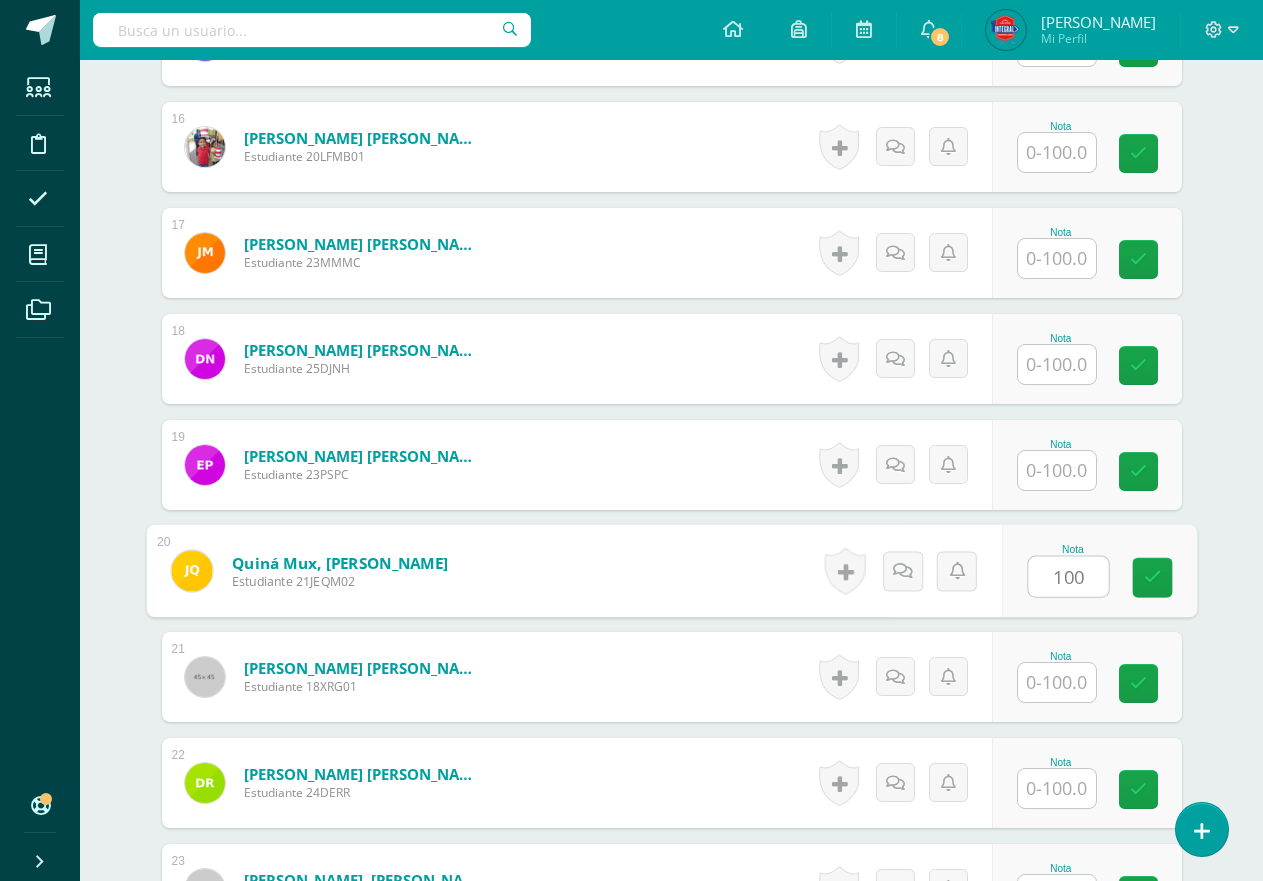 type on "100" 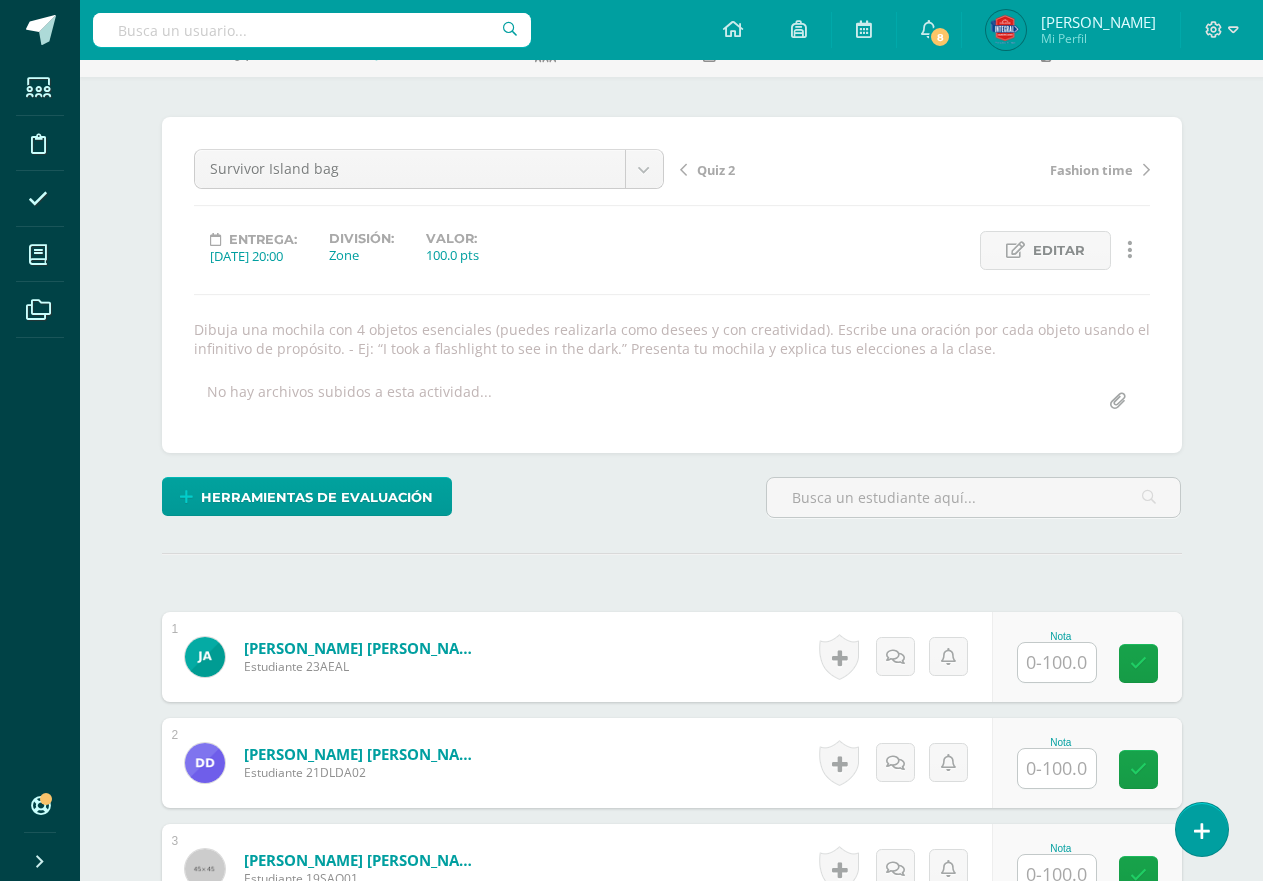scroll, scrollTop: 0, scrollLeft: 0, axis: both 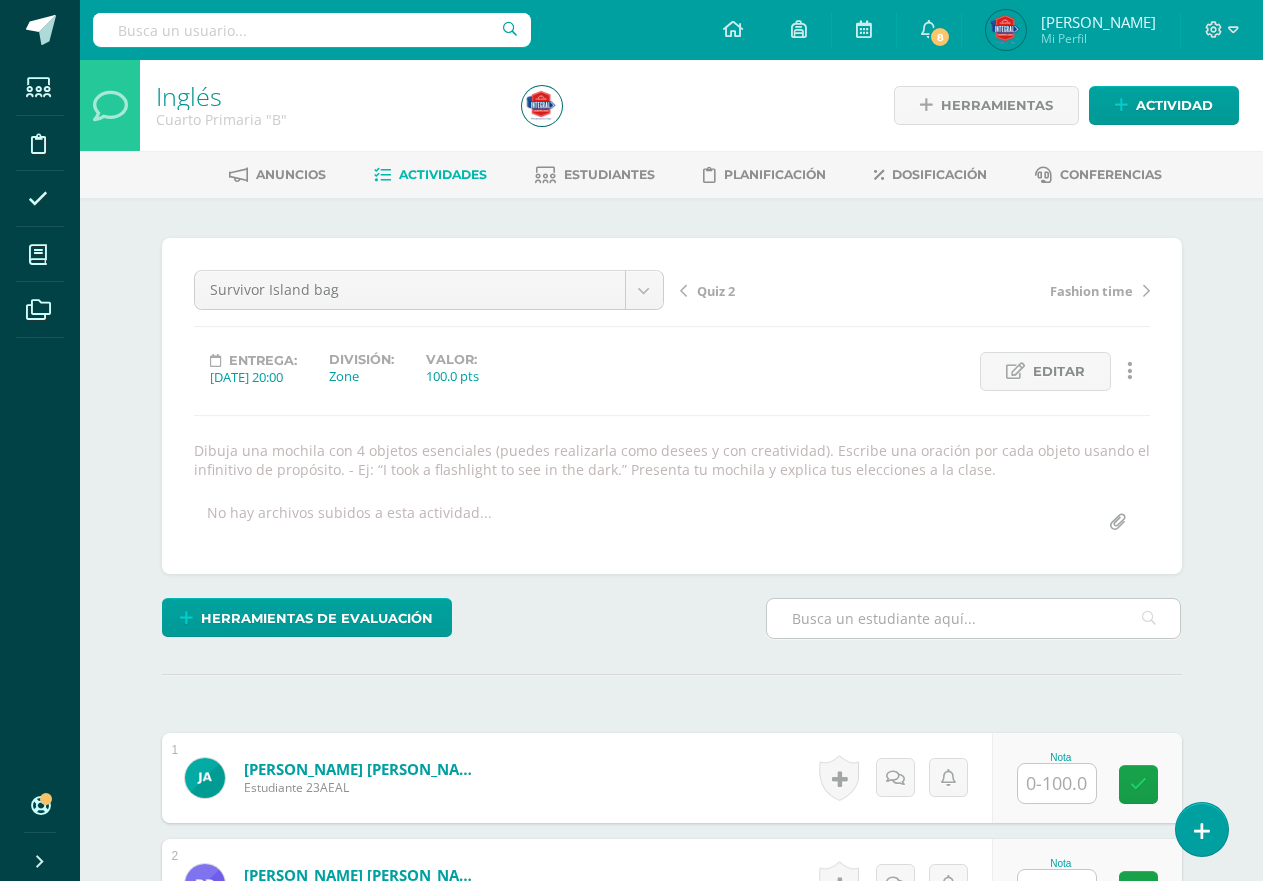 click on "¿Estás seguro que quieres  eliminar  esta actividad?
Esto borrará la actividad y cualquier nota que hayas registrado
permanentemente. Esta acción no se puede revertir. Cancelar Eliminar
Administración de escalas de valoración
escala de valoración
Aún no has creado una escala de valoración.
Cancelar Agregar nueva escala de valoración: Agrega una división a la escala de valoración  (ej. Ortografía, redacción, trabajo en equipo, etc.)
Agregar
Cancelar Crear escala de valoración
Agrega listas de cotejo
Mostrar todos                             Mostrar todos Mis listas Generales Comunicación y Lenguaje Matemática Ciencia Estudios Sociales Arte Robótica" at bounding box center [672, 2109] 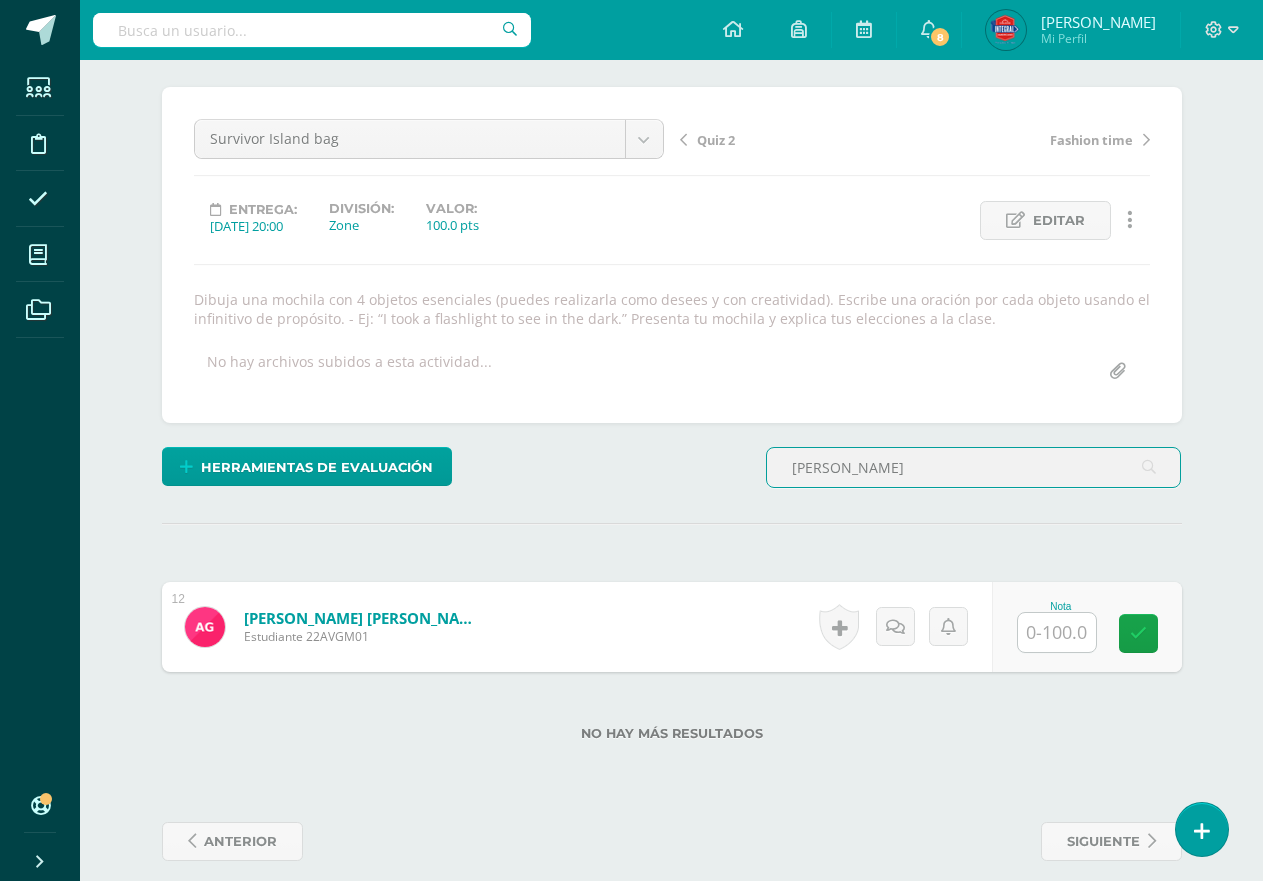 scroll, scrollTop: 171, scrollLeft: 0, axis: vertical 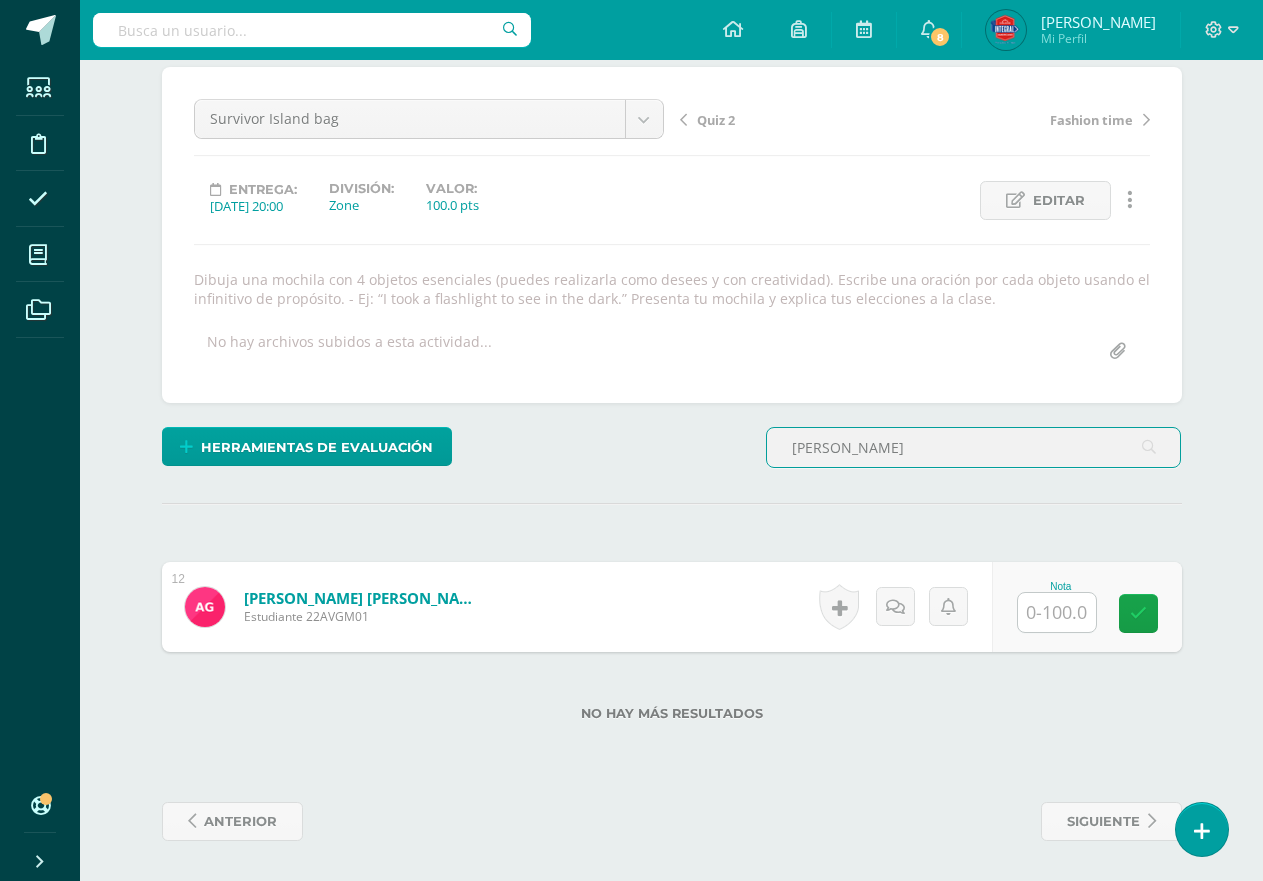 type on "alex" 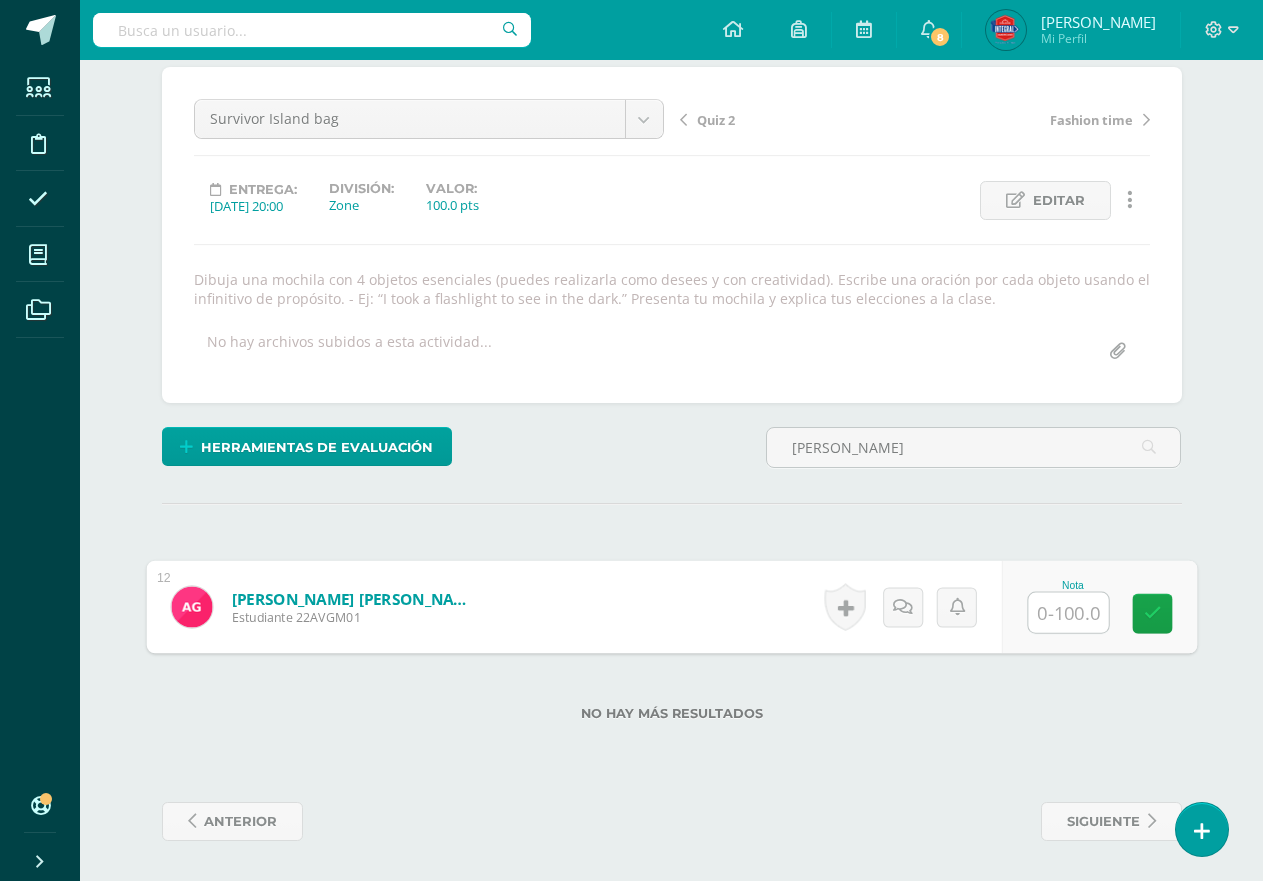 click at bounding box center (1068, 613) 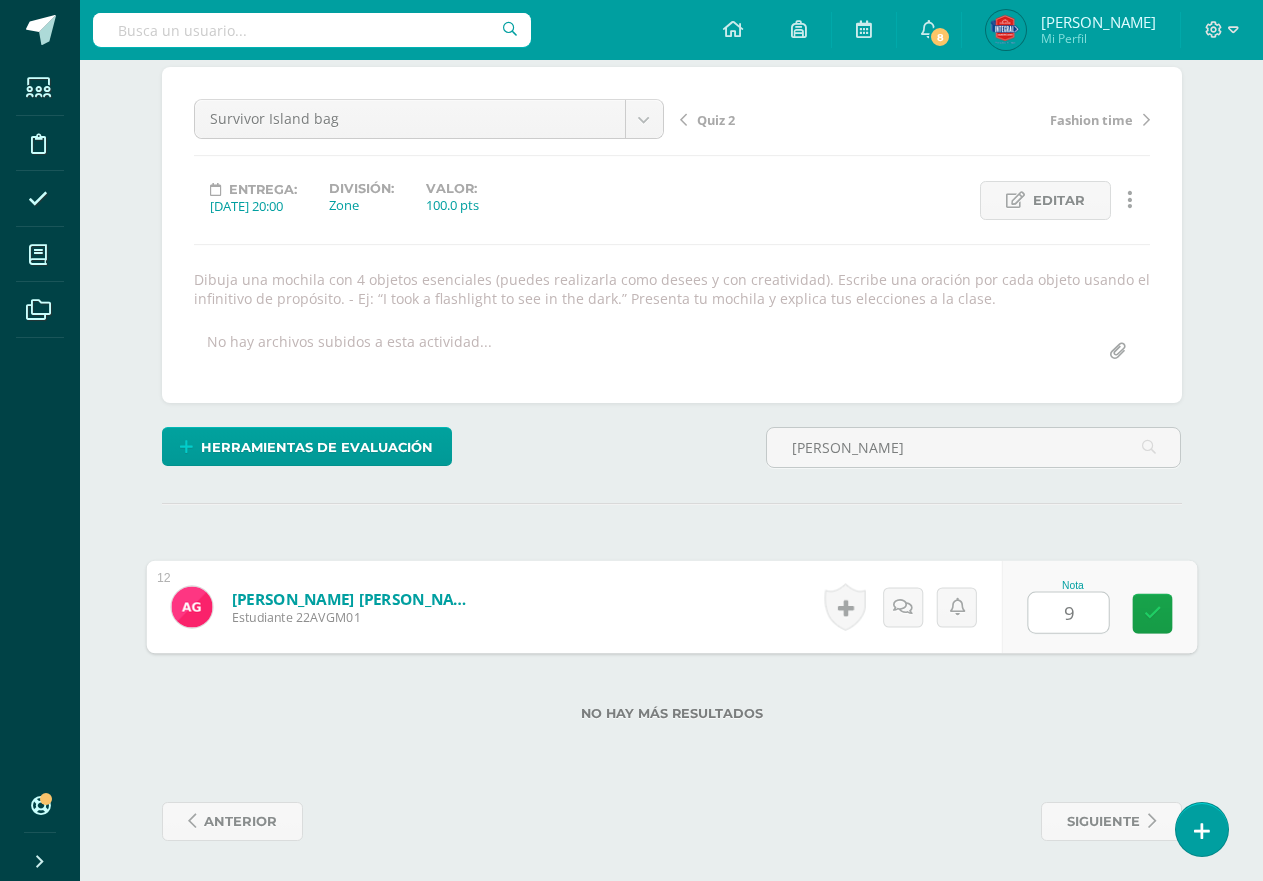 type on "90" 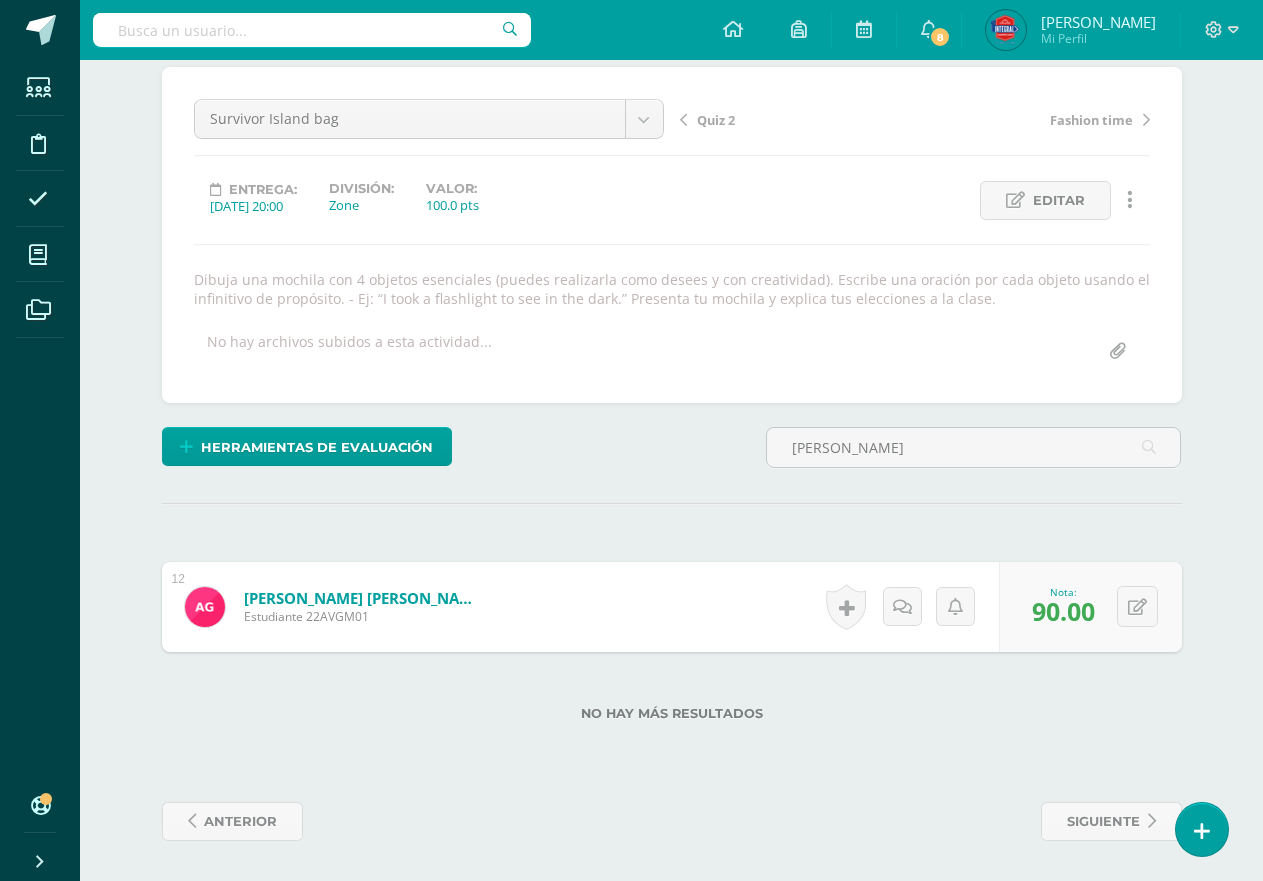 click on "alex" at bounding box center (974, 455) 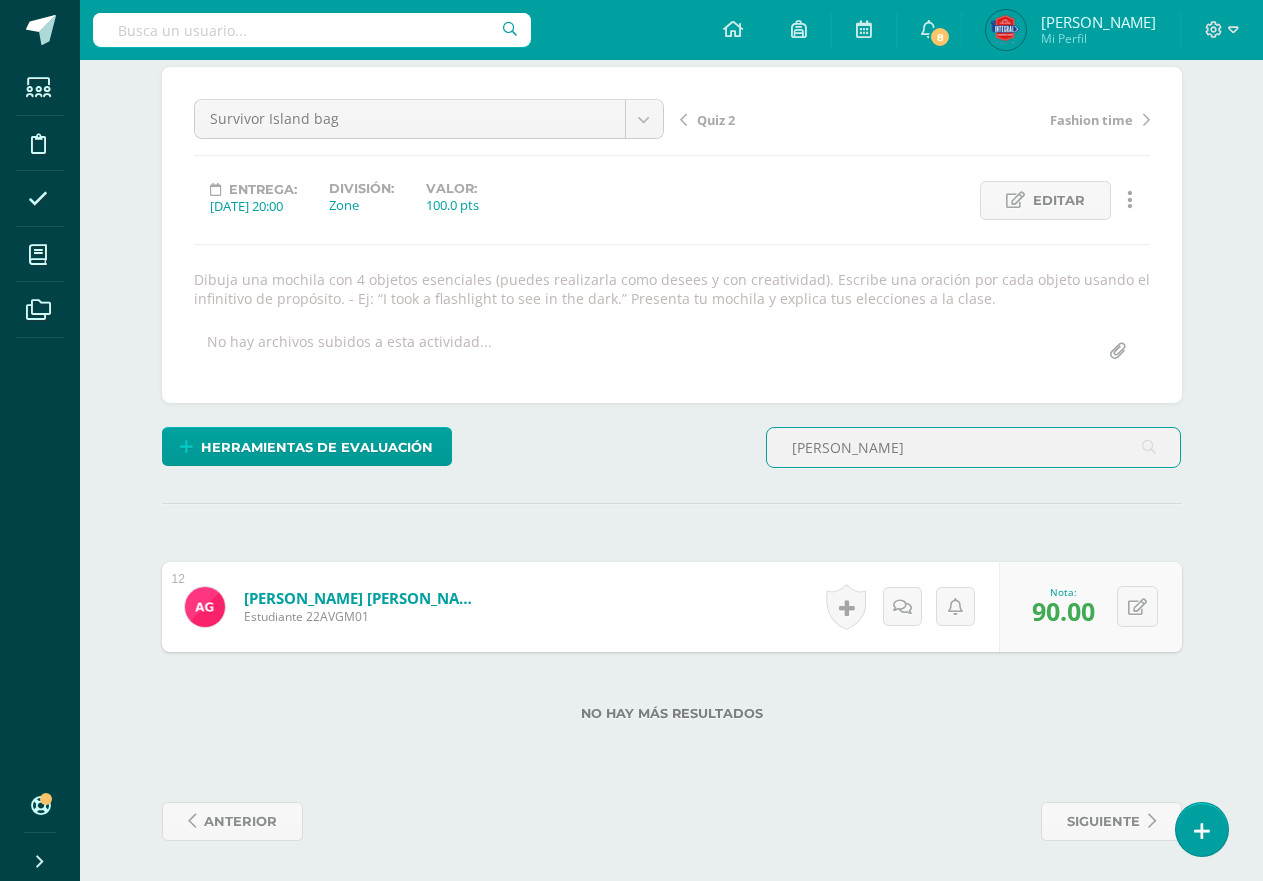 click on "alex" at bounding box center [974, 447] 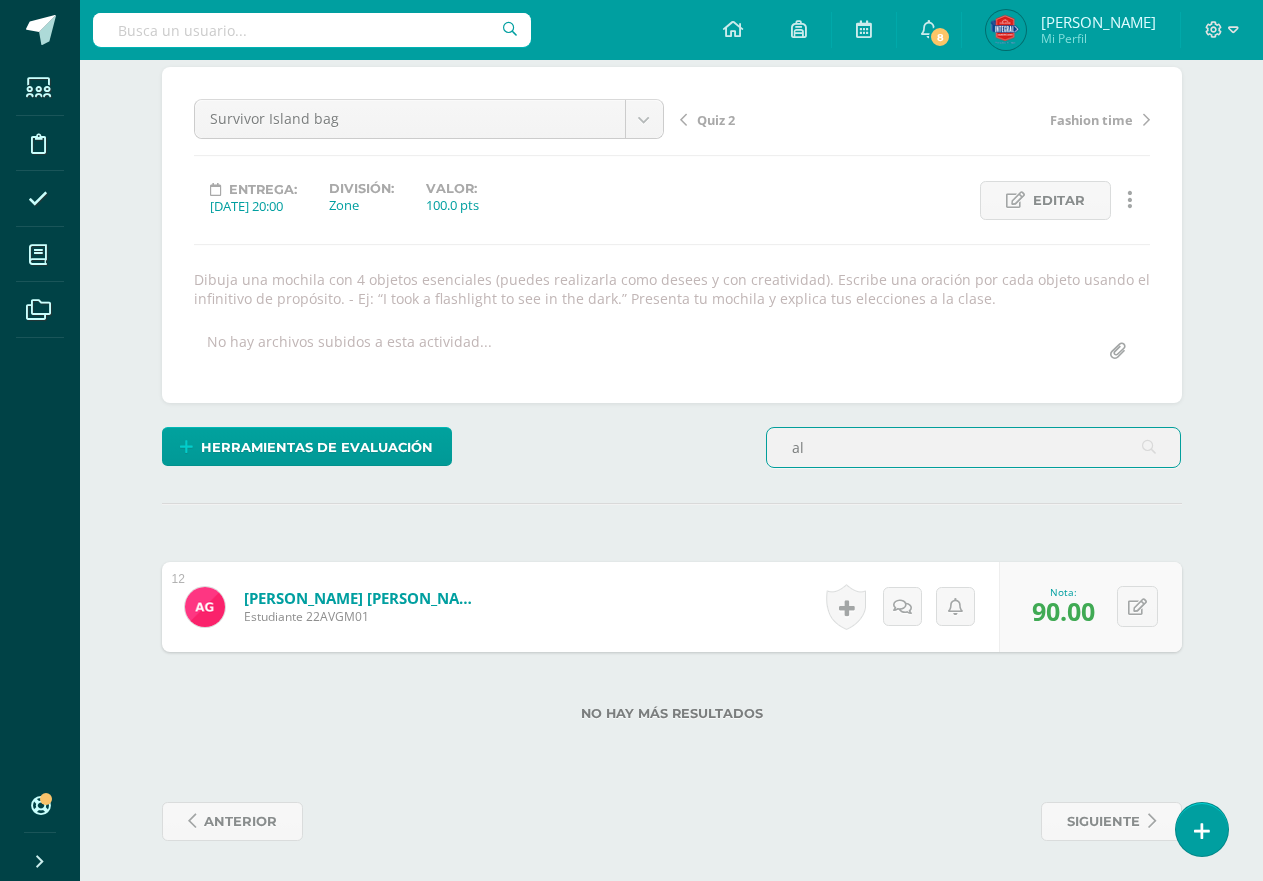 type on "a" 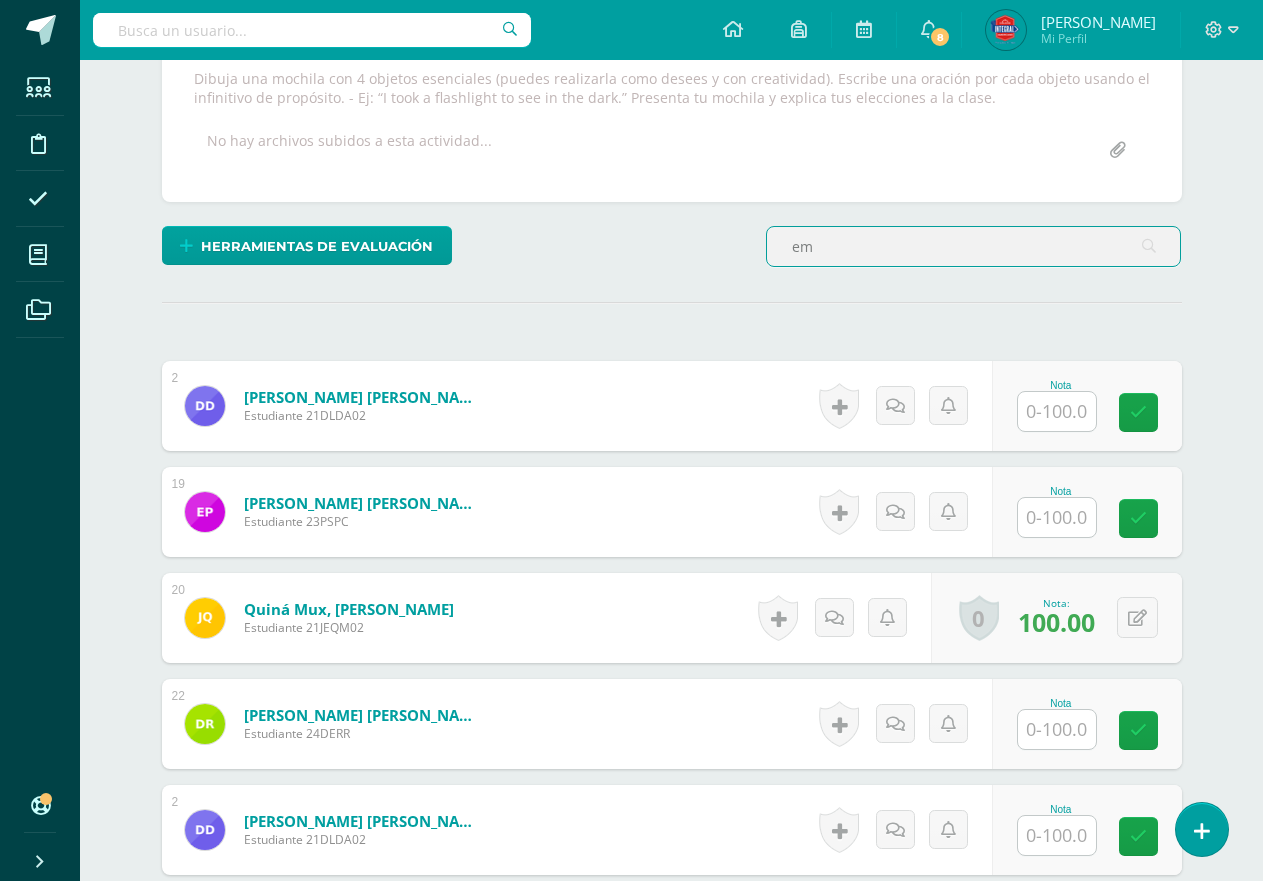 scroll, scrollTop: 373, scrollLeft: 0, axis: vertical 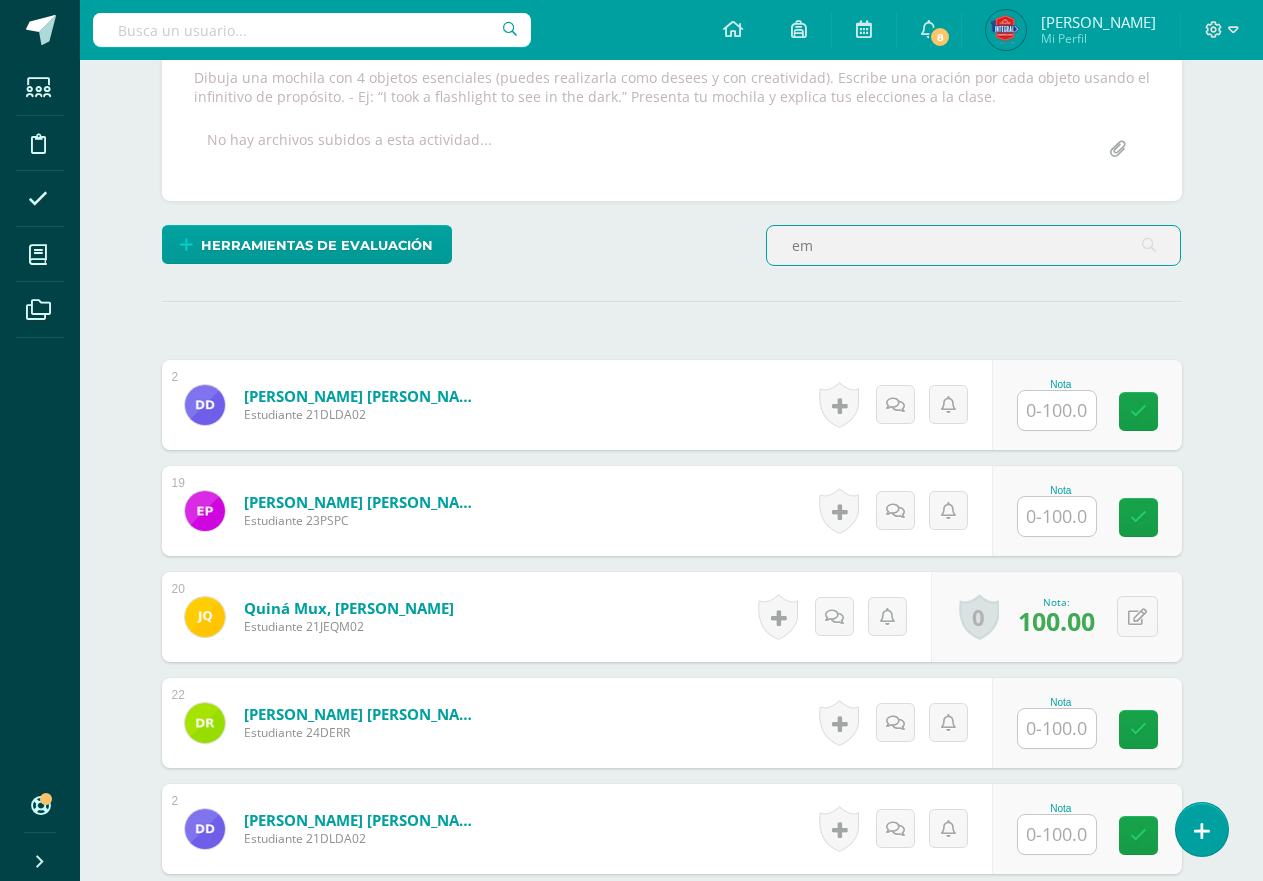 type on "em" 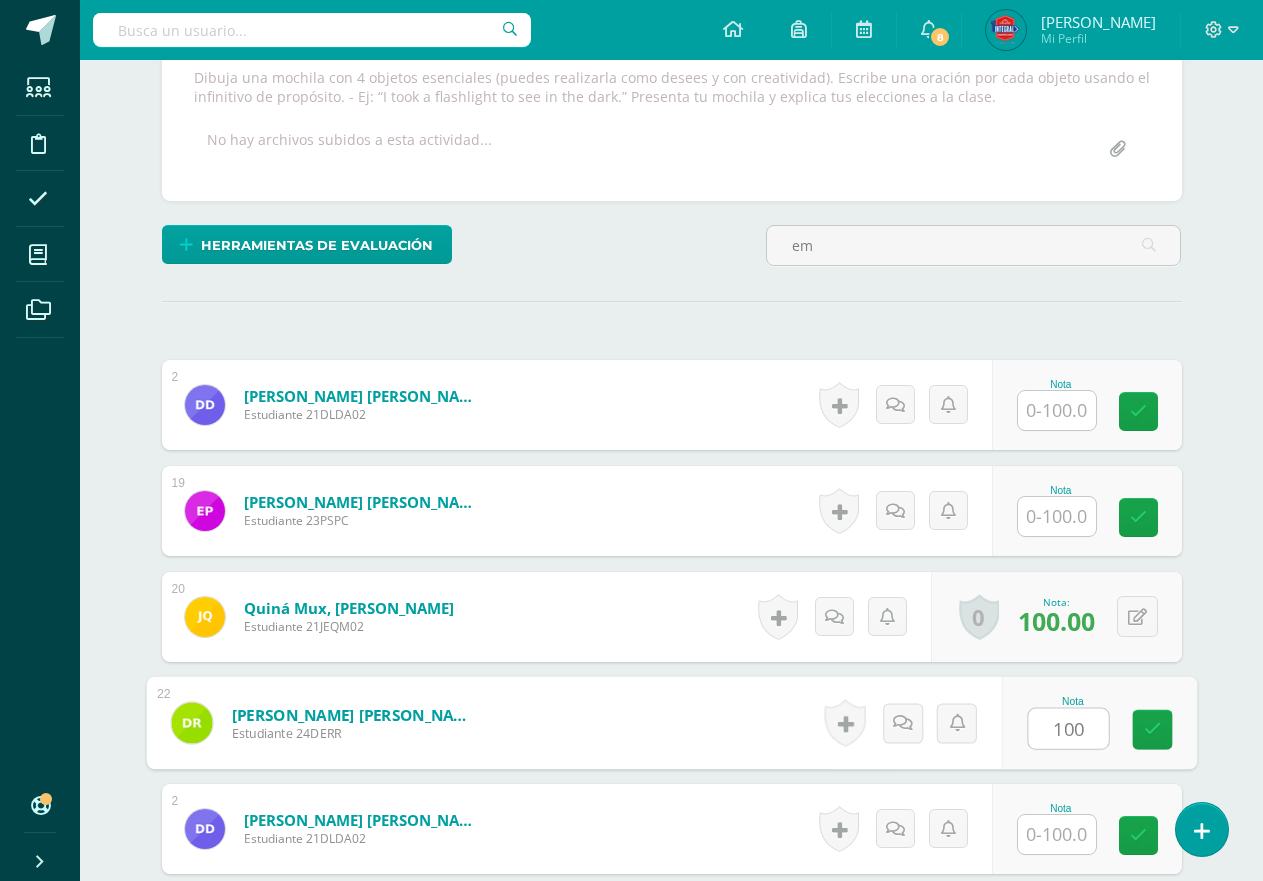 type on "100" 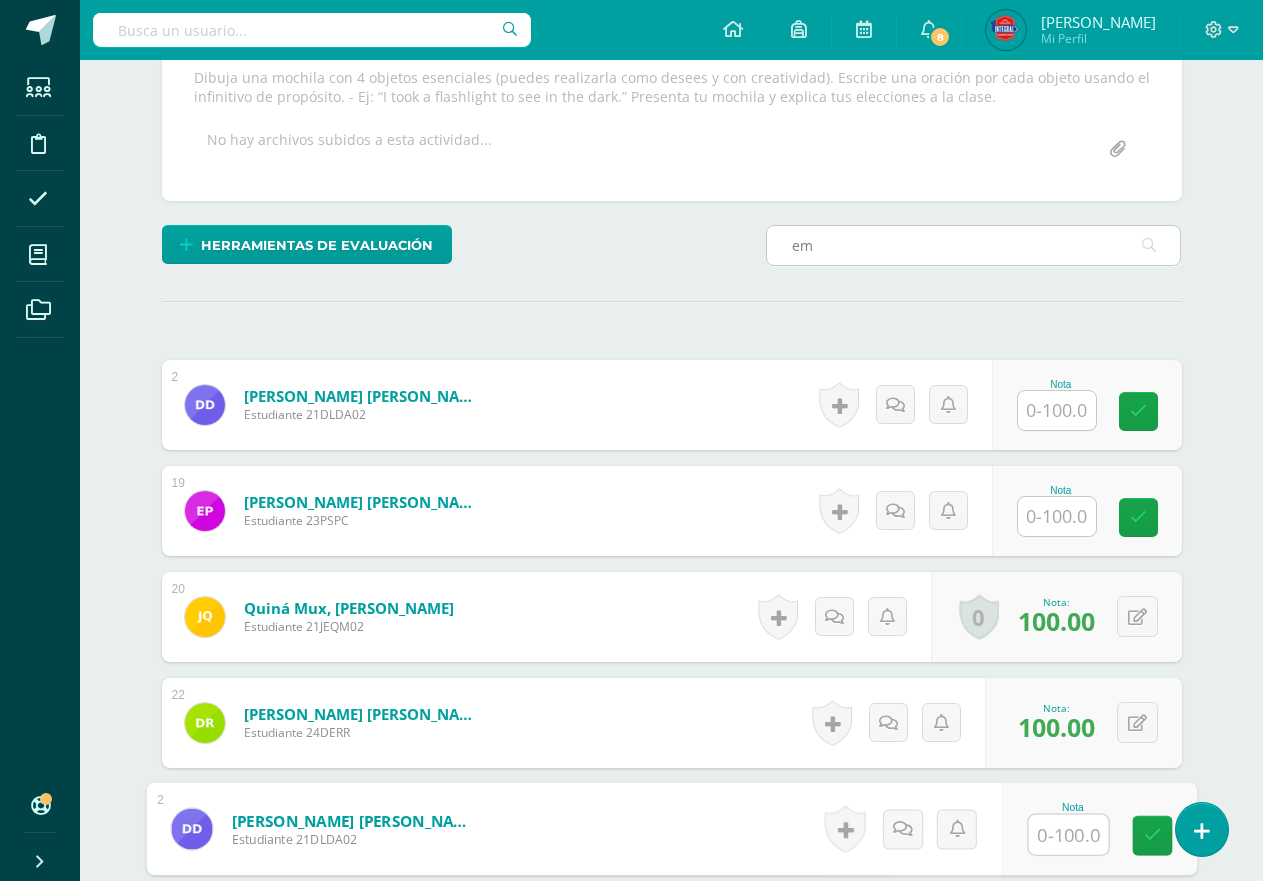 click on "em" at bounding box center [974, 245] 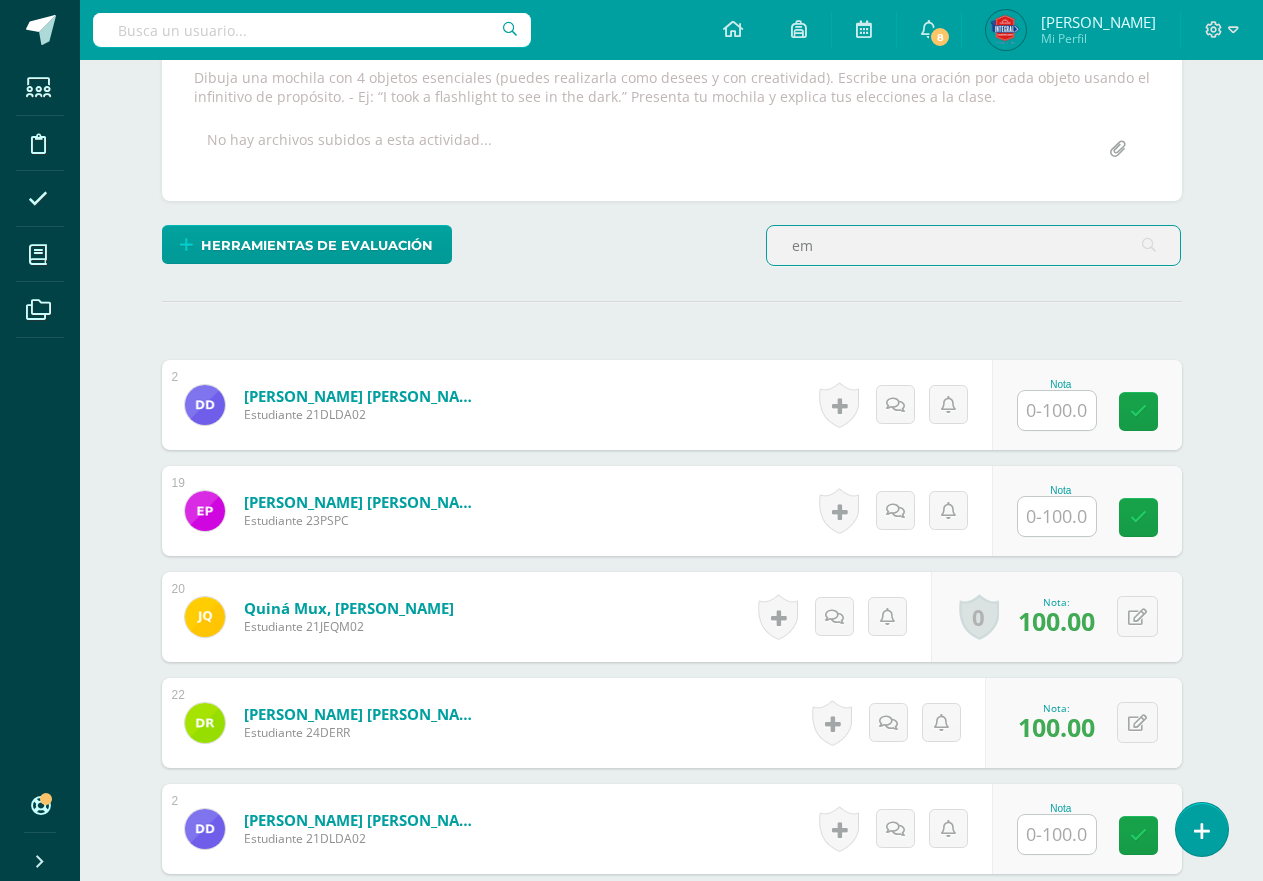 click on "em" at bounding box center [974, 245] 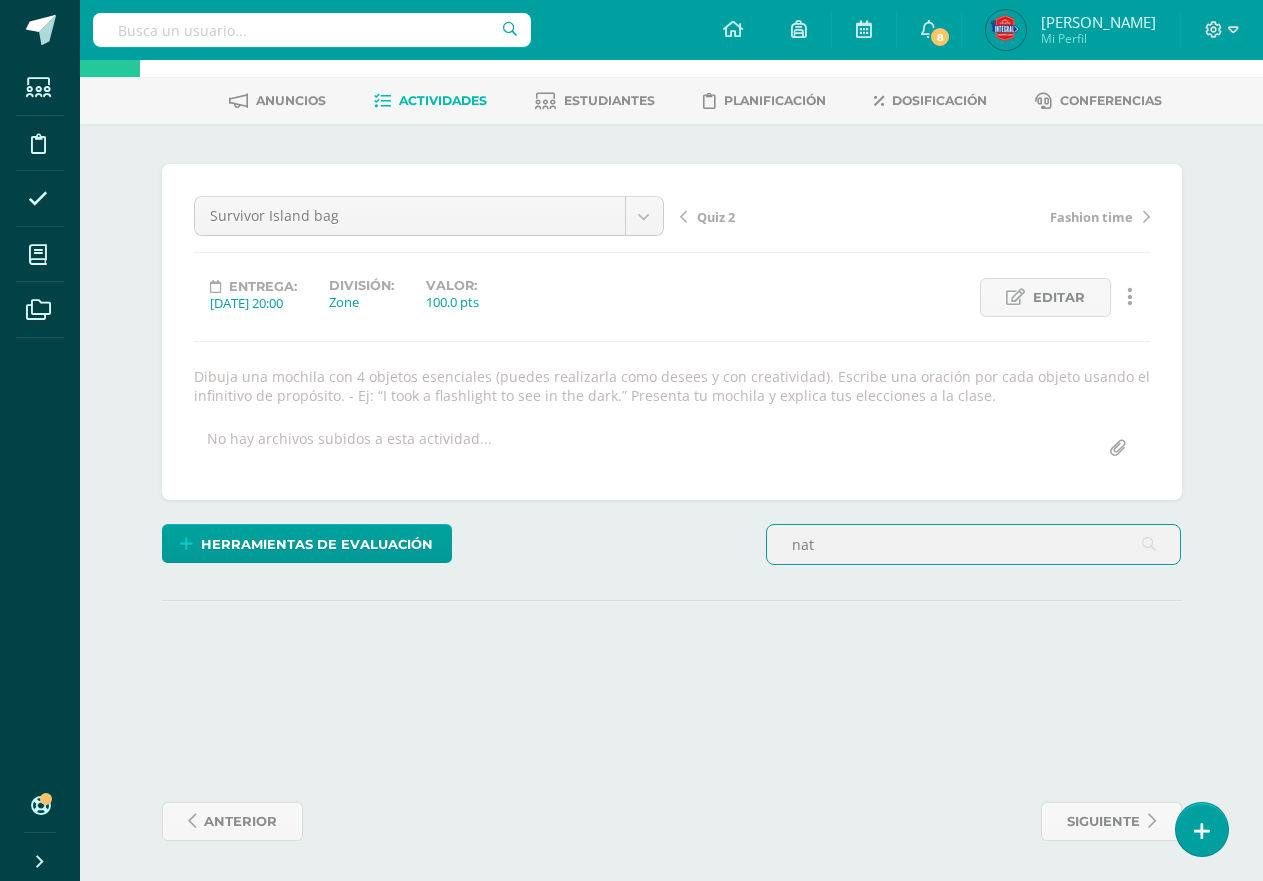 scroll, scrollTop: 171, scrollLeft: 0, axis: vertical 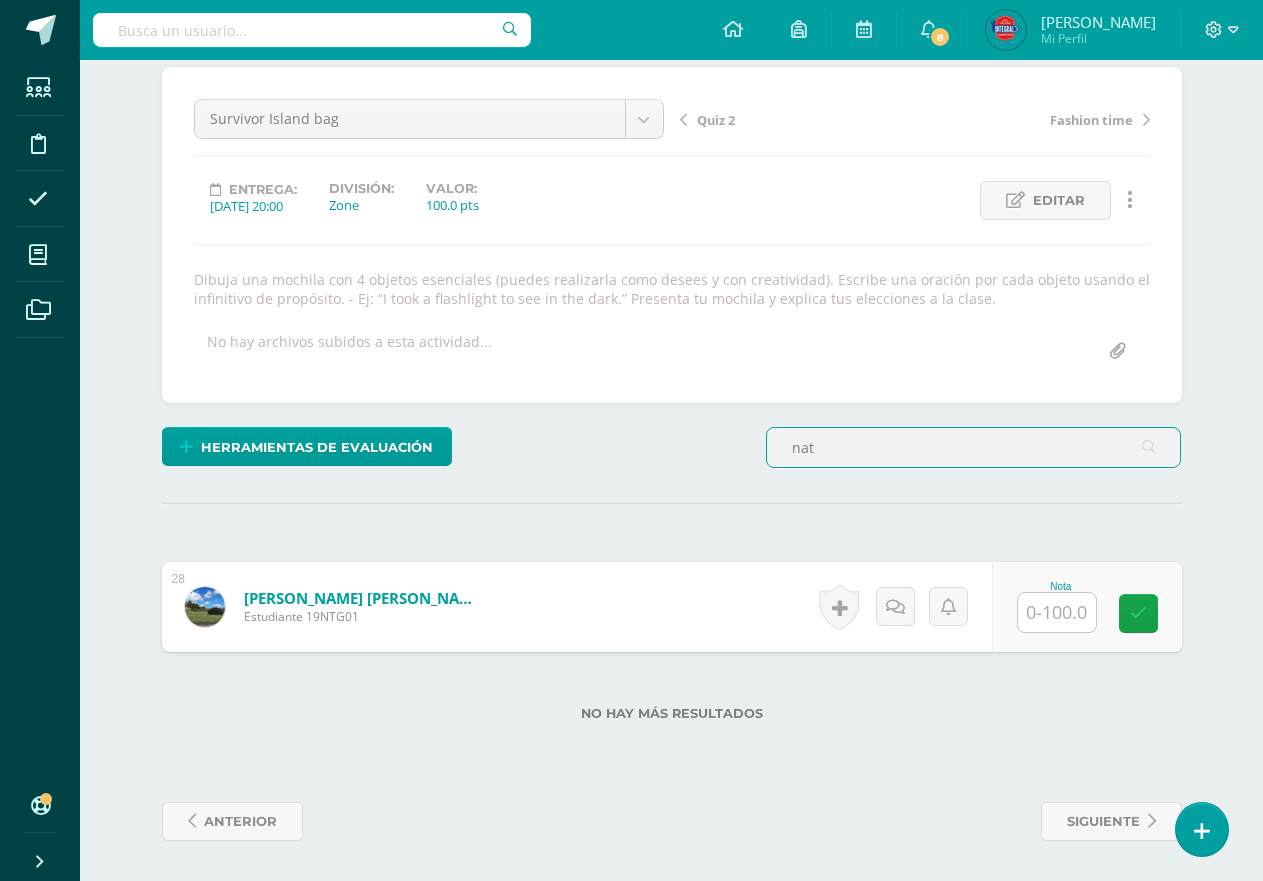 type on "nat" 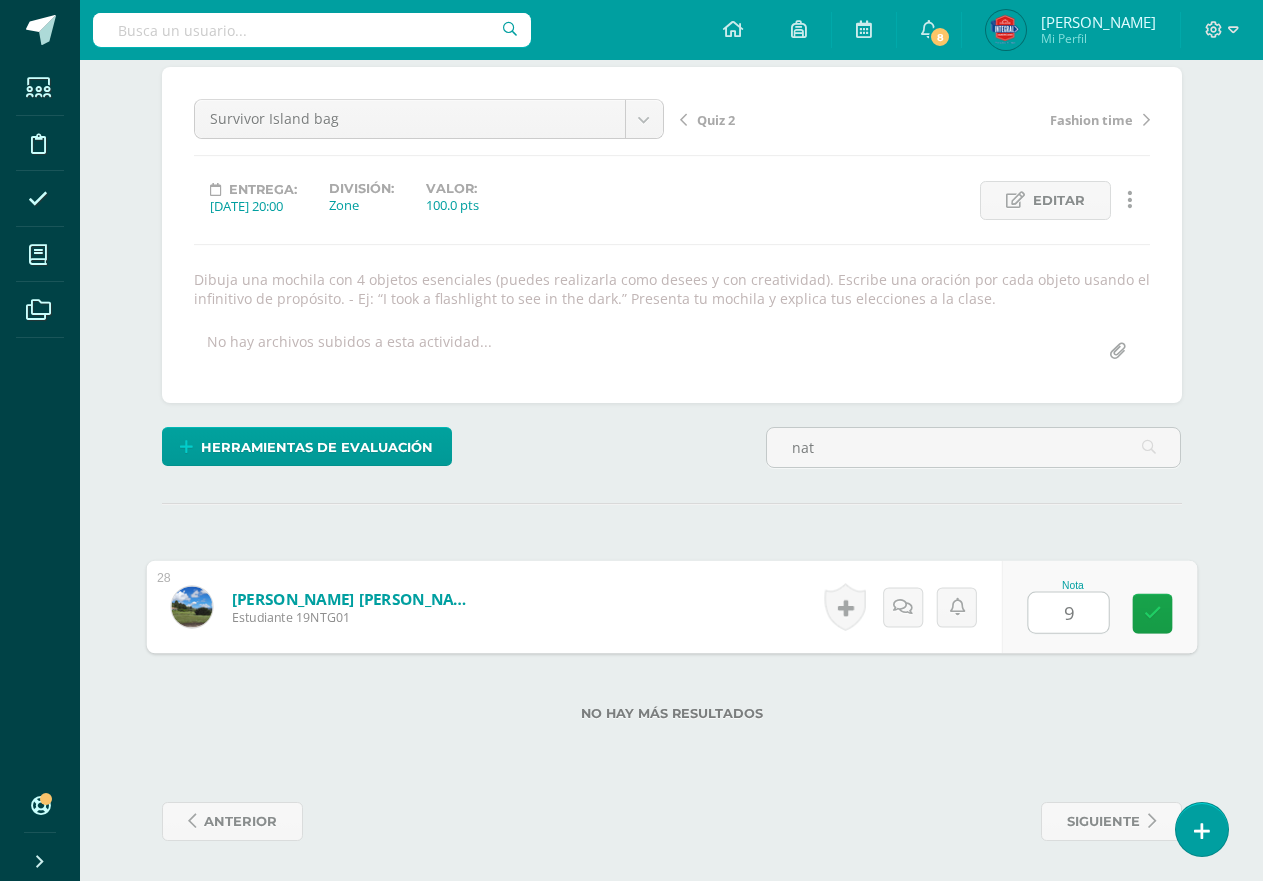 type on "90" 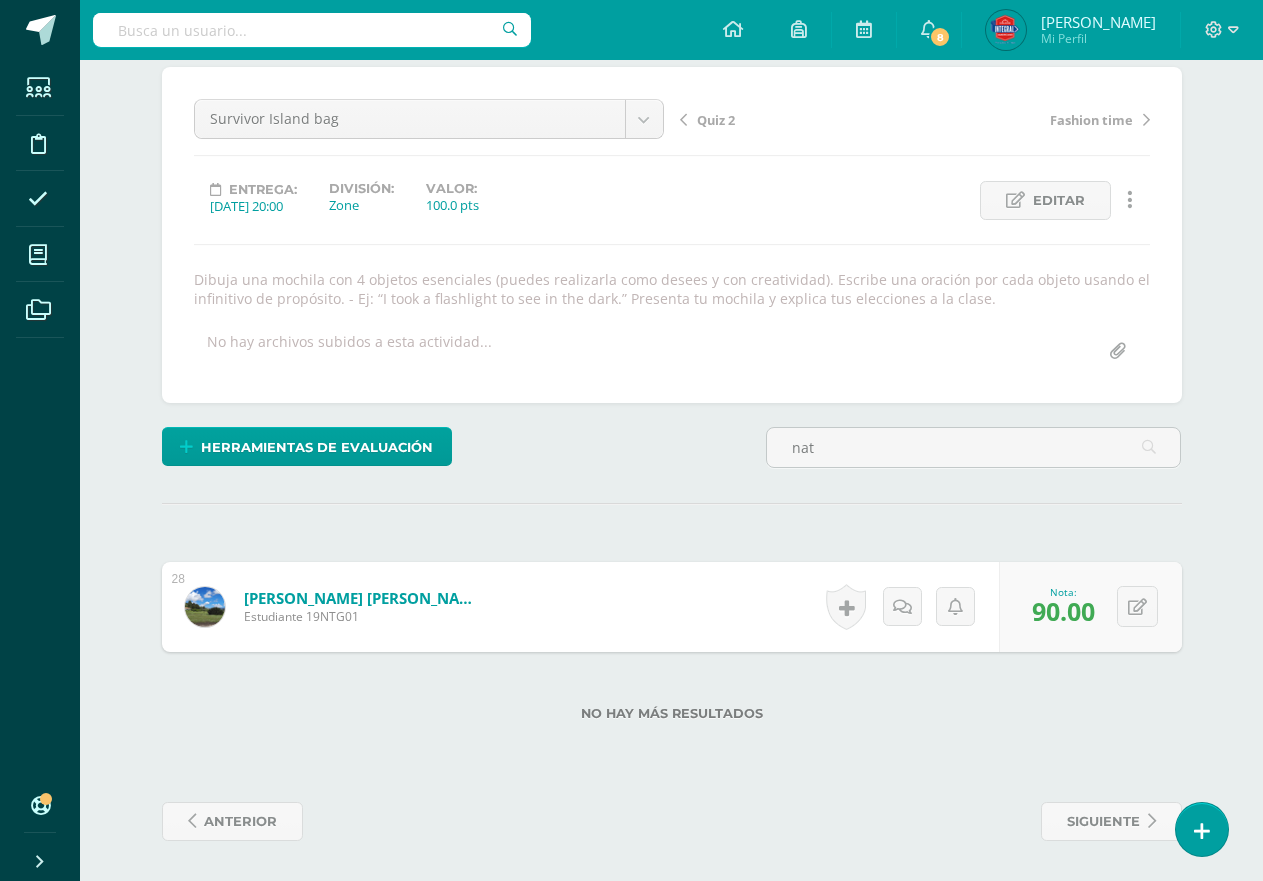 click on "Survivor Island bag                             Final exam Quiz 2 Survivor Island bag Fashion time independence day Quiz 1 My Dream Trip Poster or Presentation Quiz 2 Fashion time Entrega:
2025/07/10 20:00
División:
Zone
Valor:
100.0 pts
Editar
Ocultar
Historial de actividad
Eliminar
Historial de actividad" at bounding box center [672, 235] 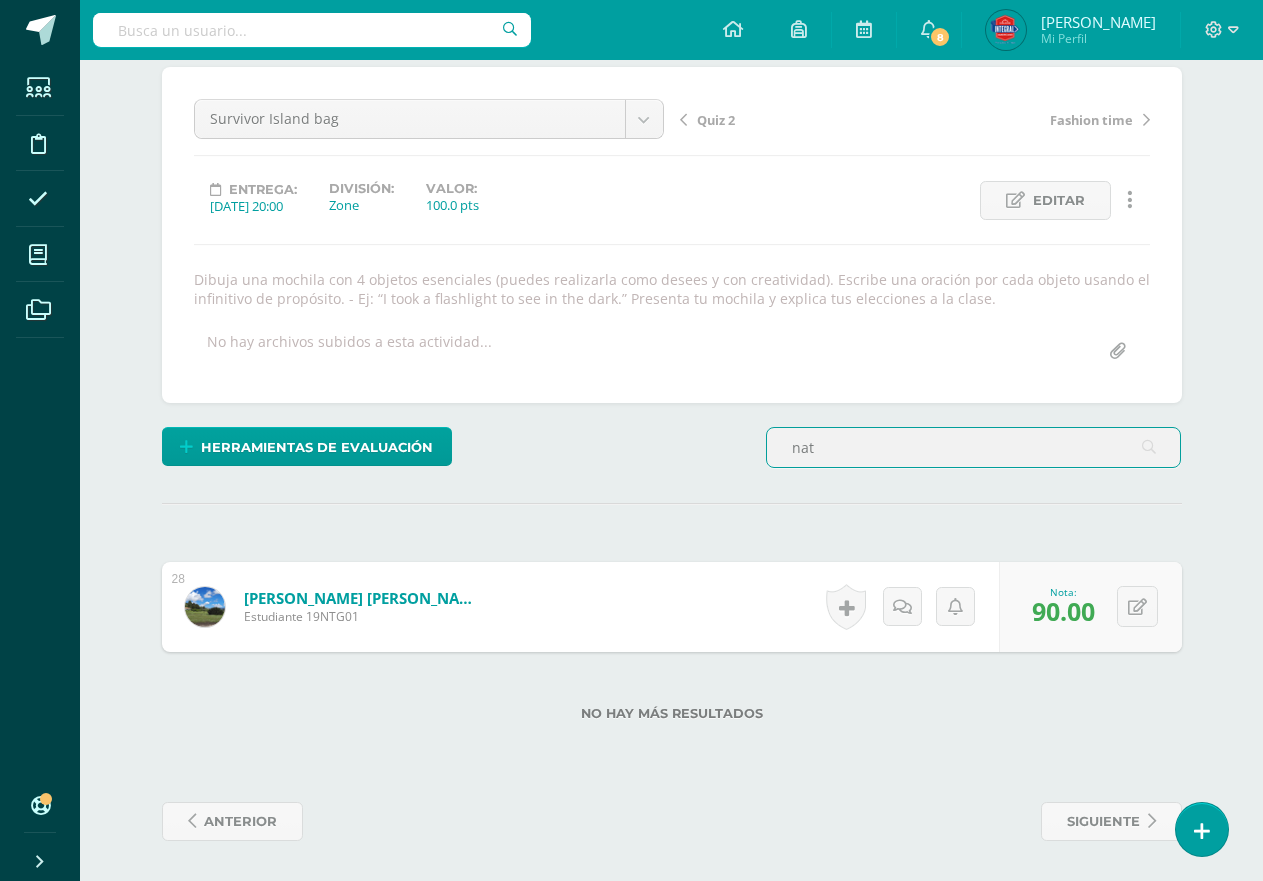 click on "nat" at bounding box center (974, 447) 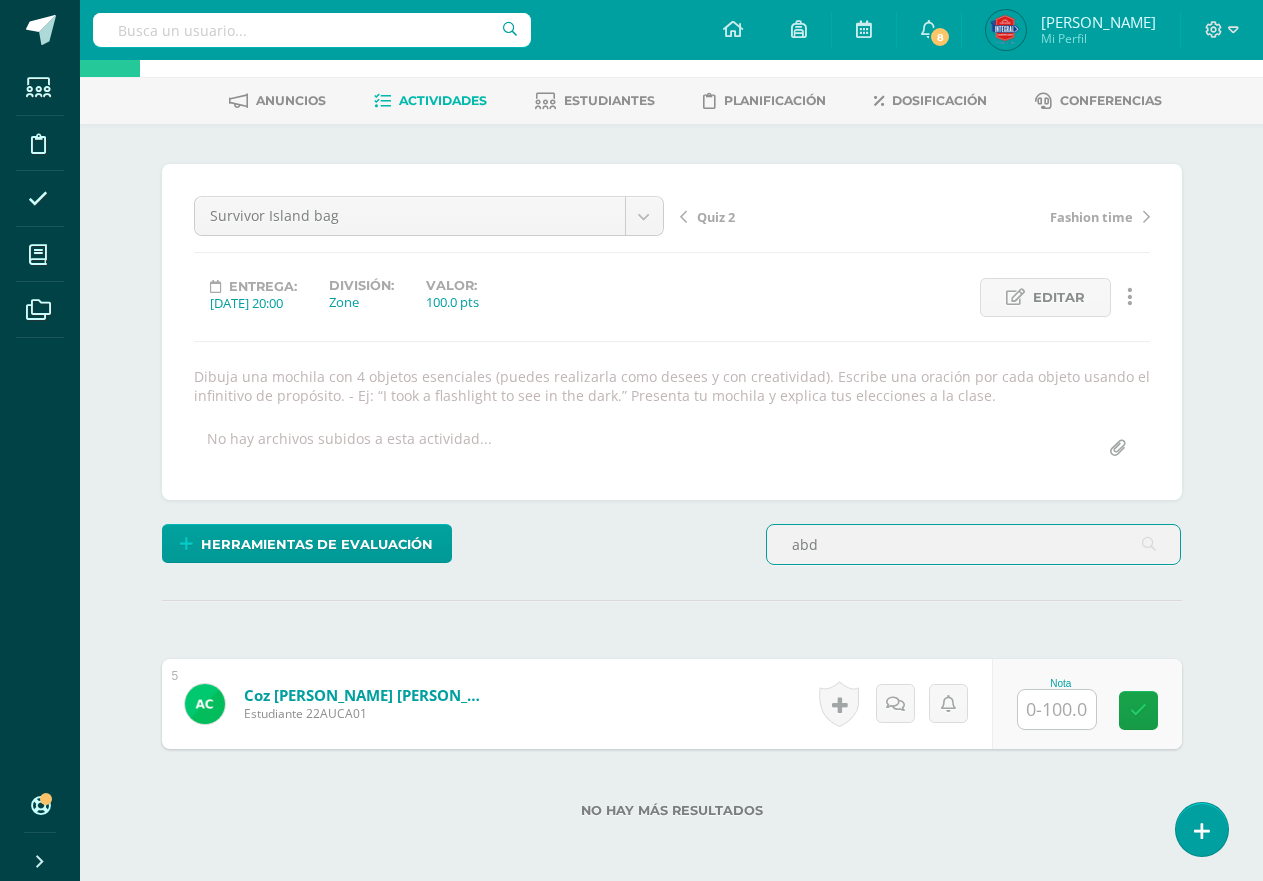 scroll, scrollTop: 171, scrollLeft: 0, axis: vertical 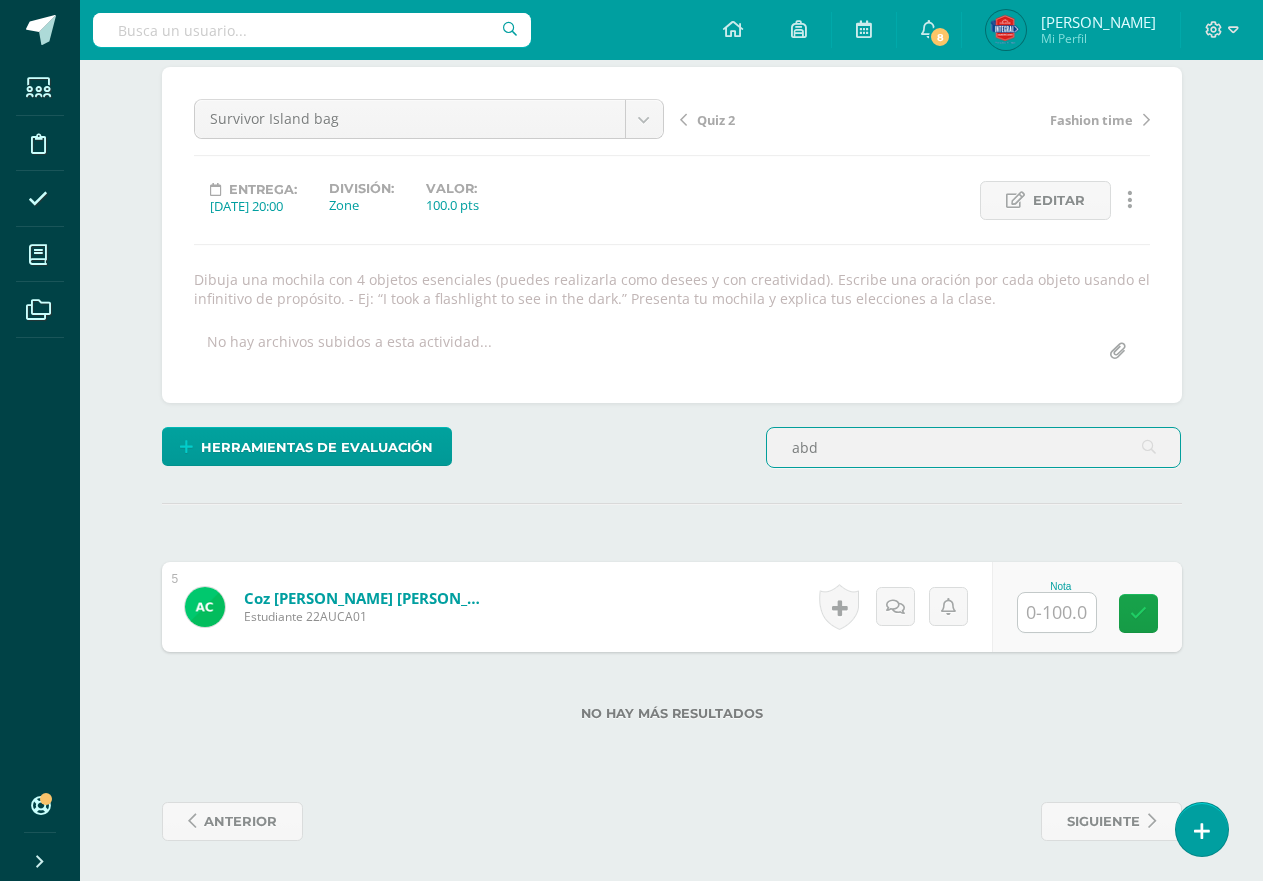 type on "abd" 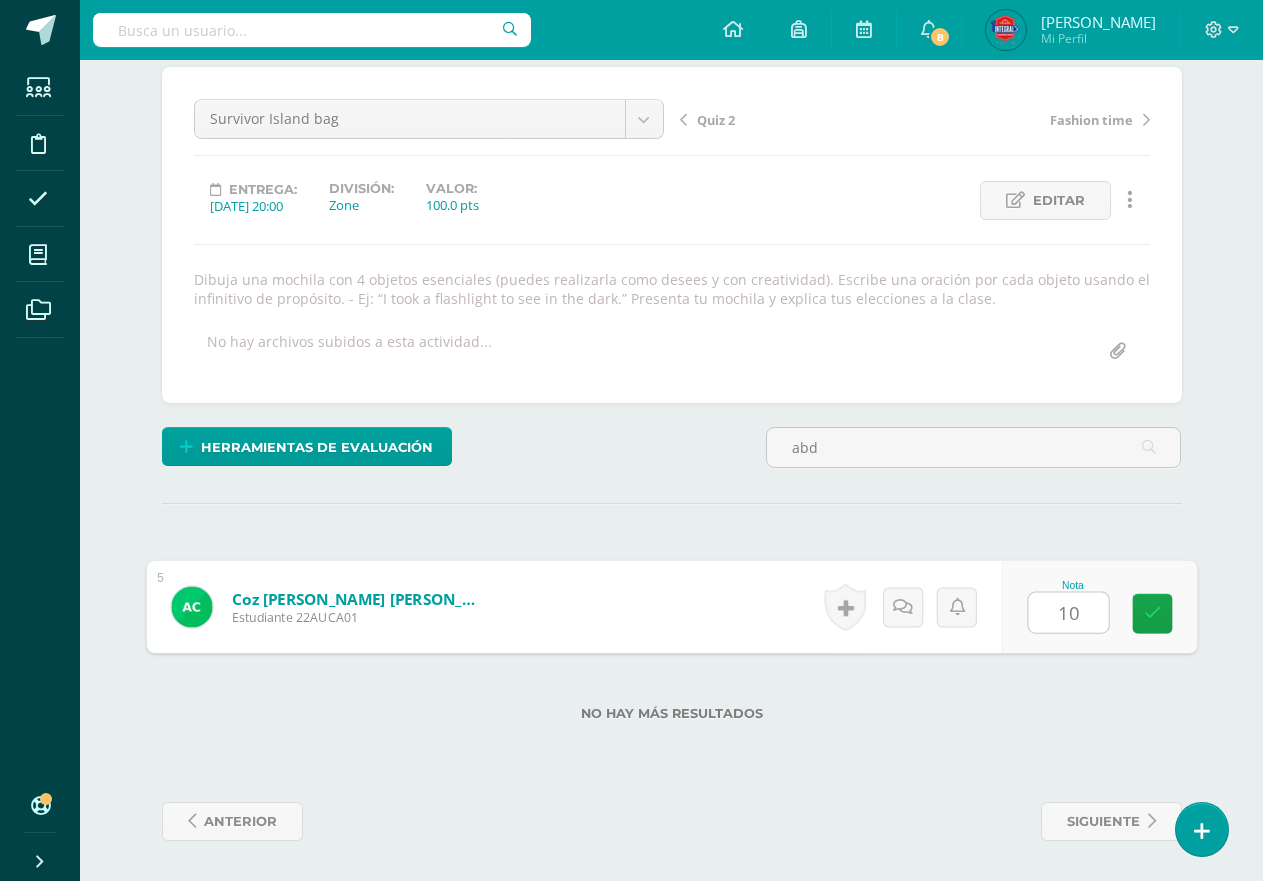 type on "100" 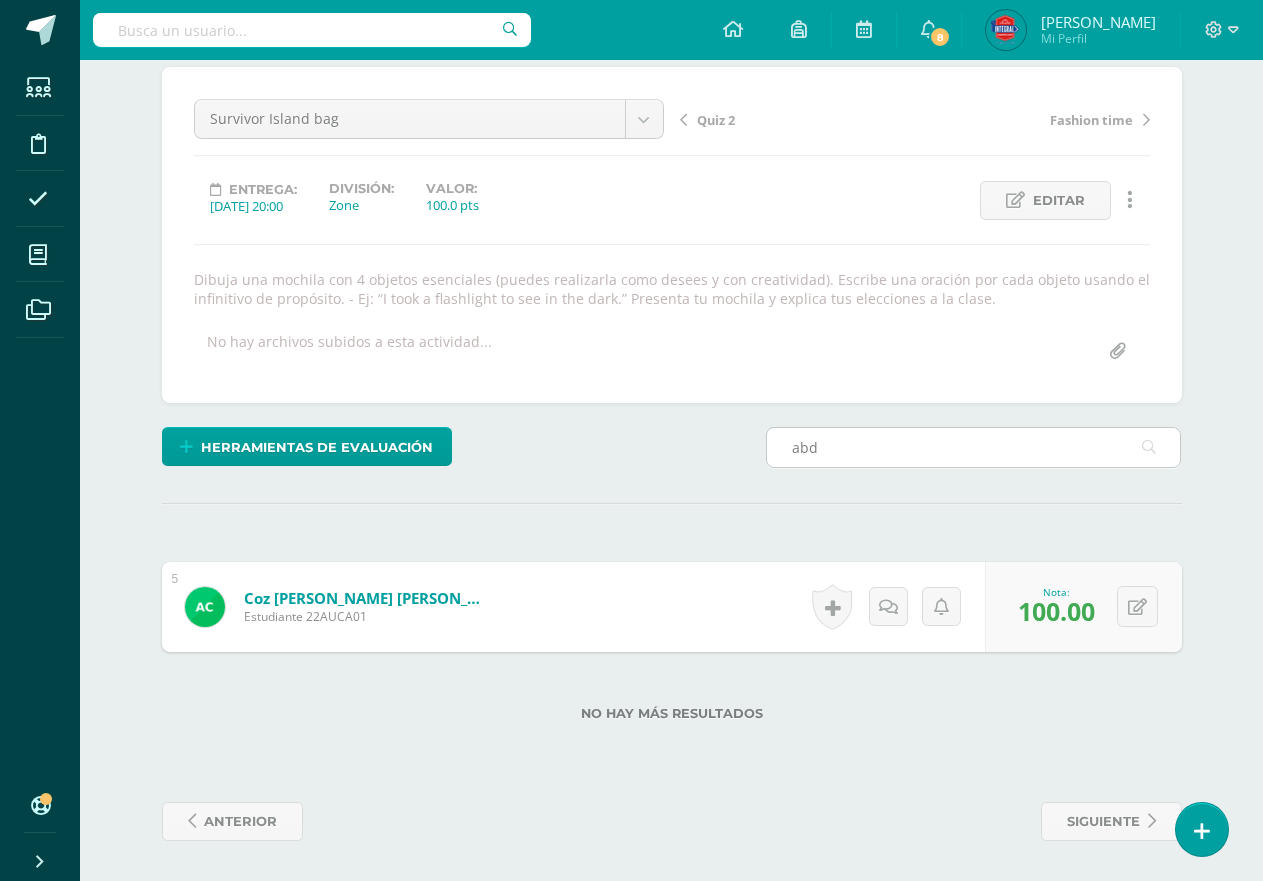 click on "abd" at bounding box center (974, 447) 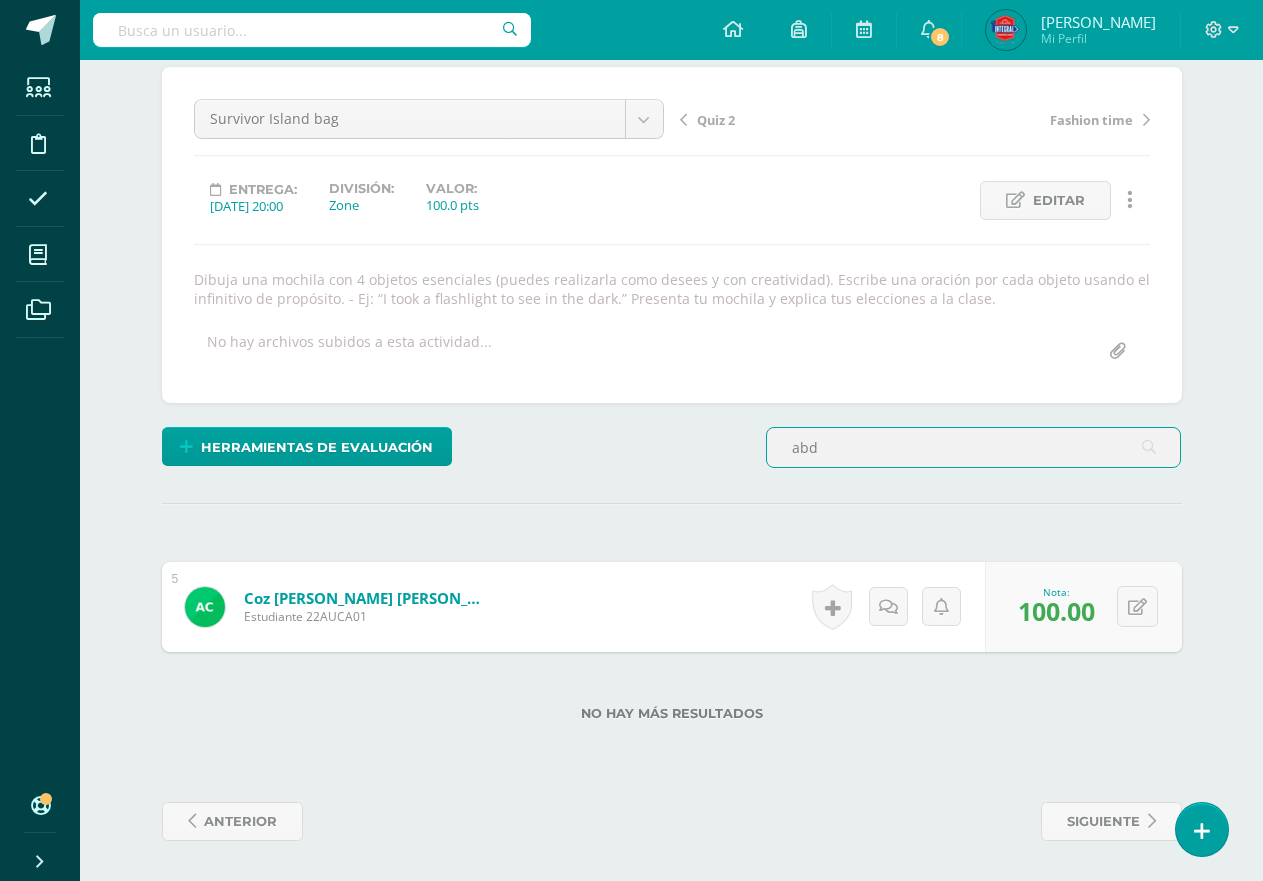 click on "abd" at bounding box center [974, 447] 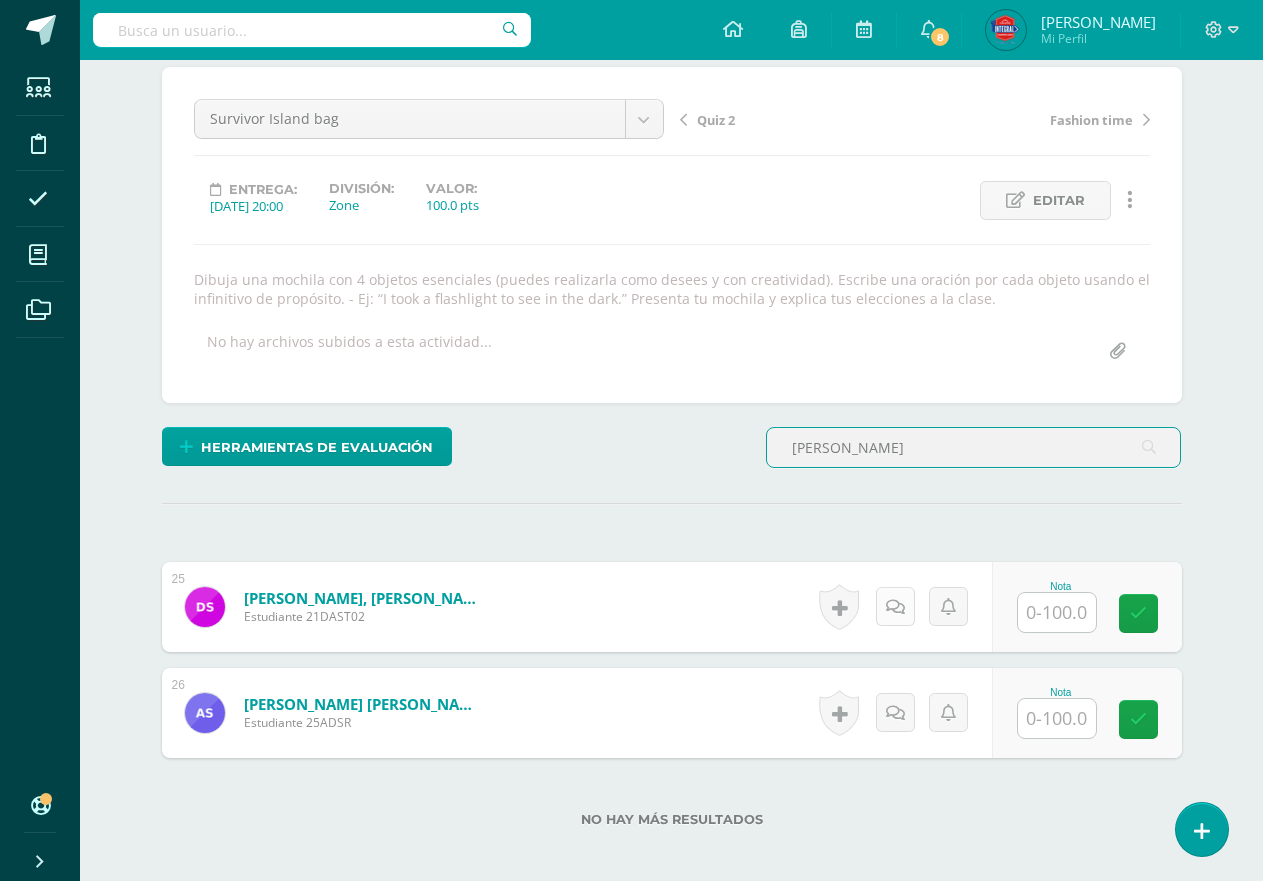 scroll, scrollTop: 172, scrollLeft: 0, axis: vertical 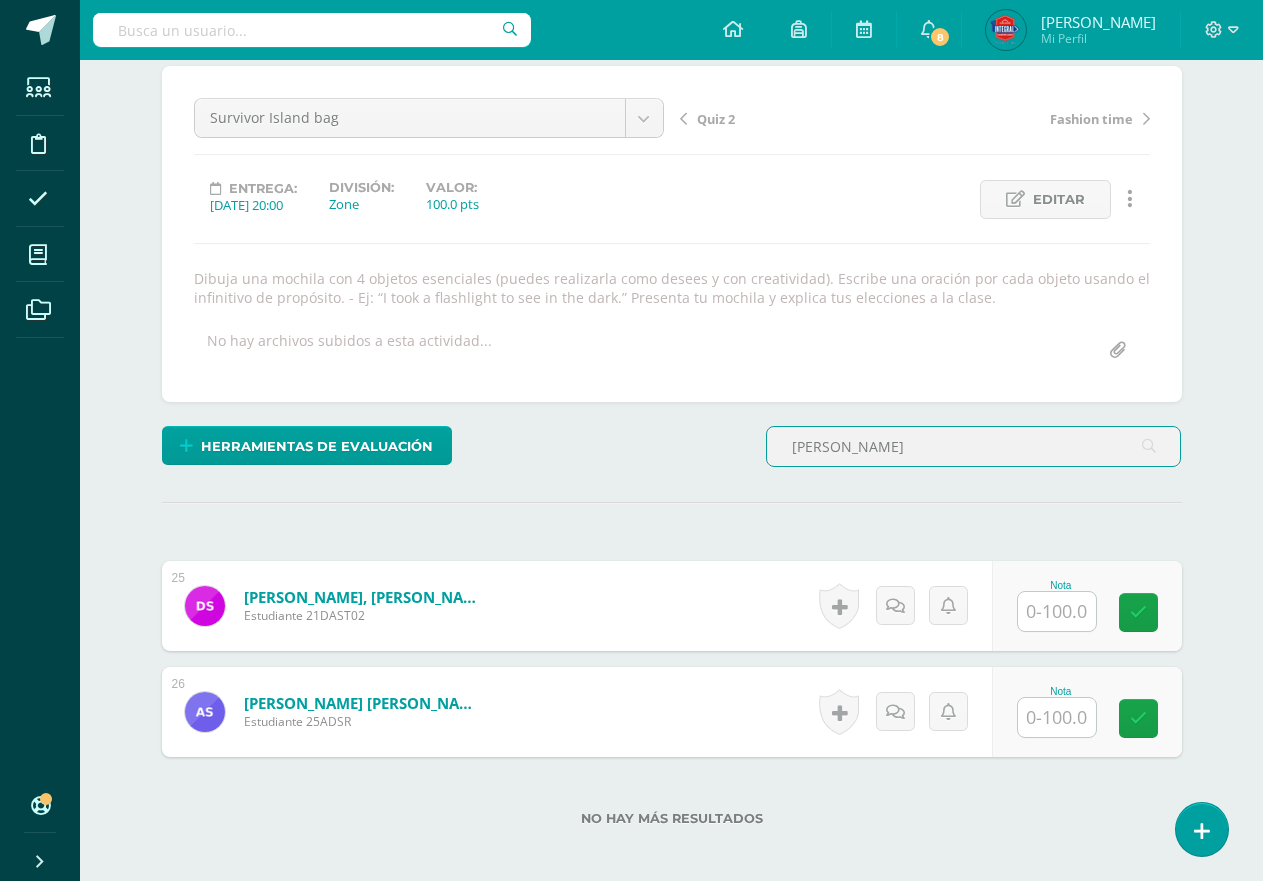 type on "andre" 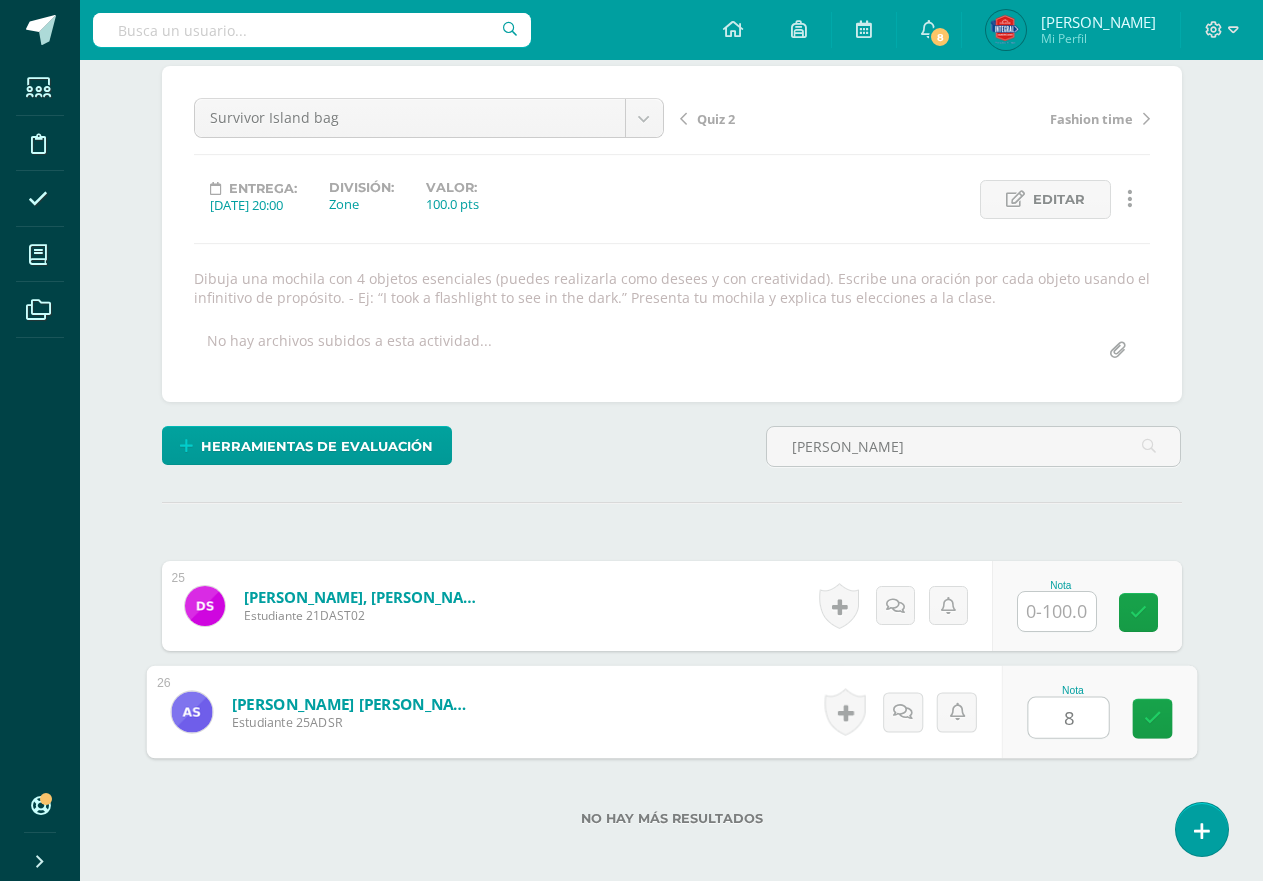 type on "85" 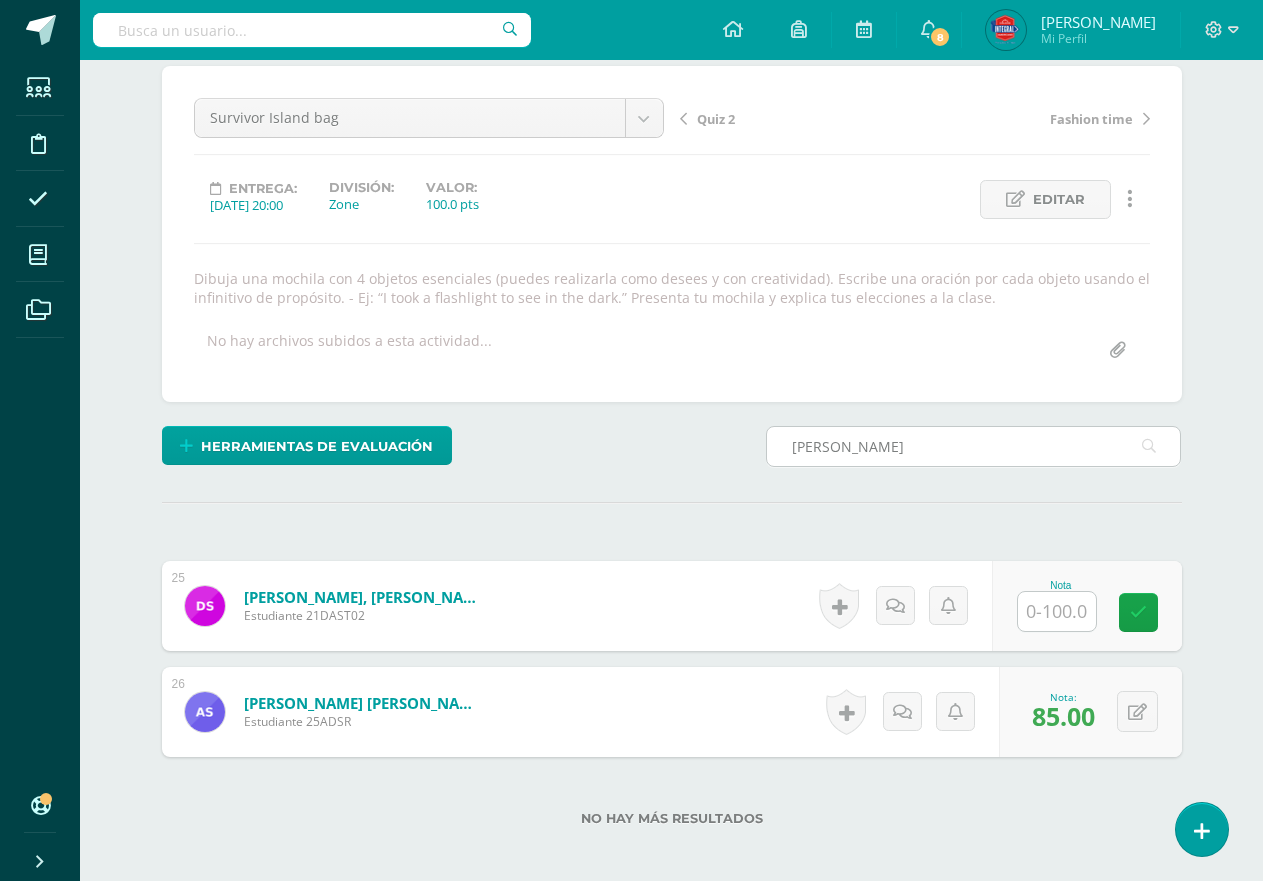 click on "andre" at bounding box center [974, 446] 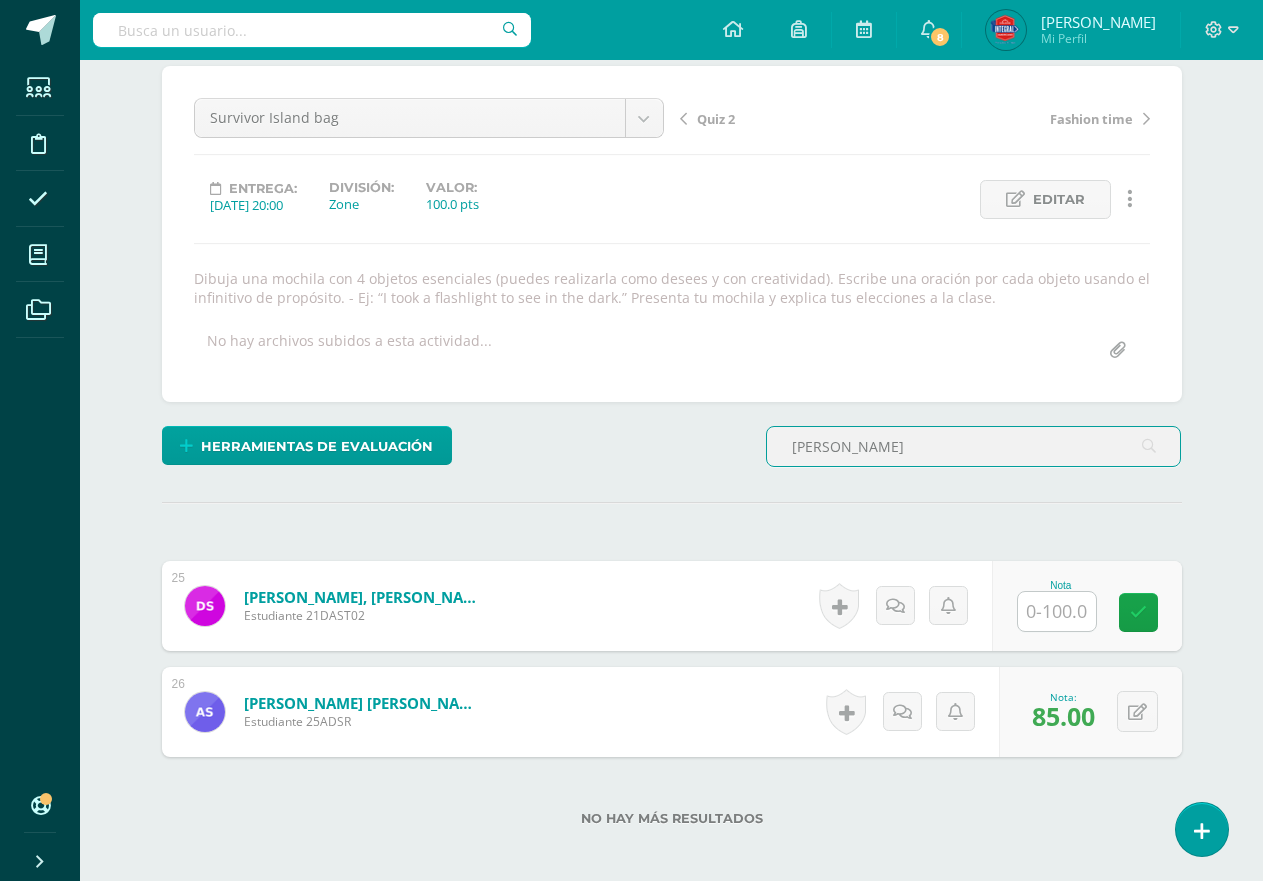 click on "andre" at bounding box center (974, 446) 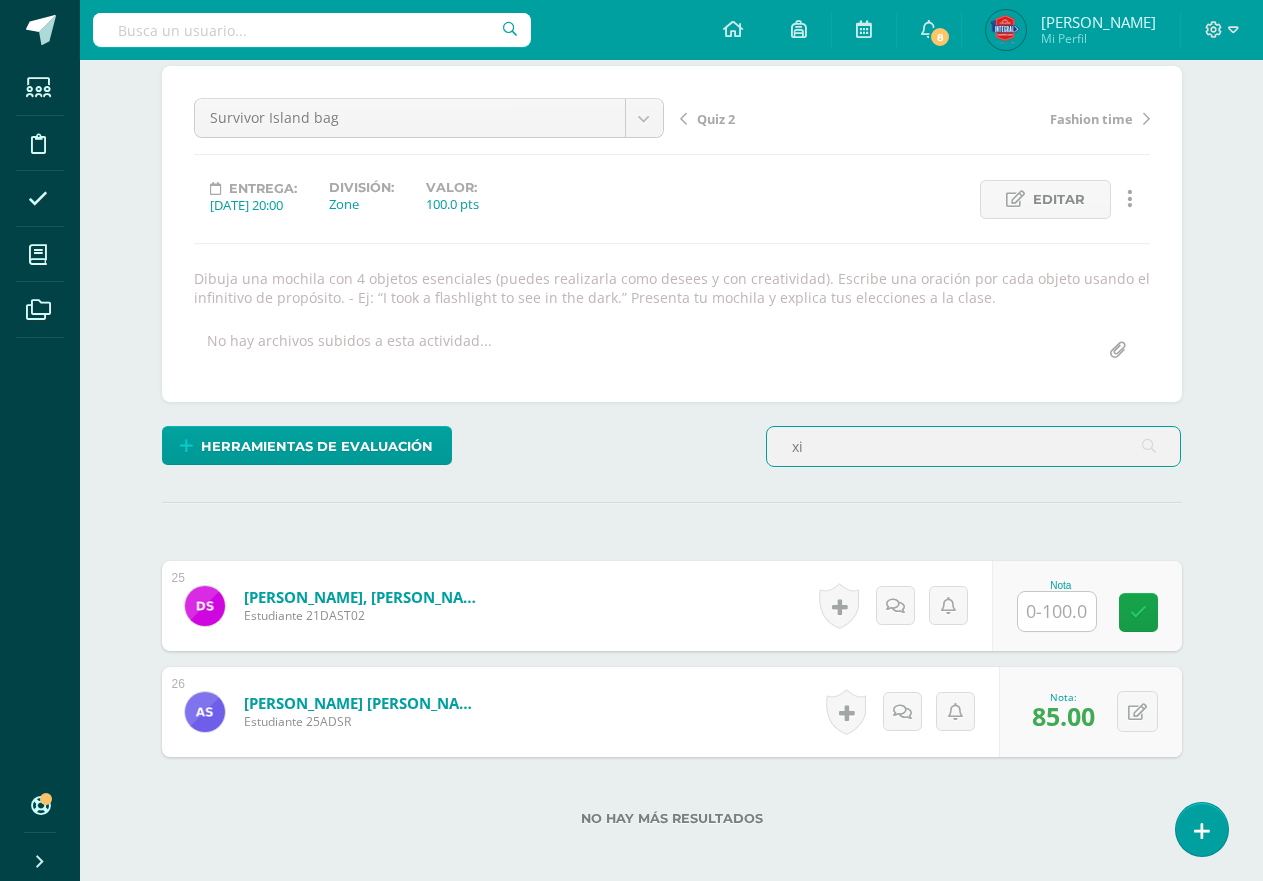 type on "x" 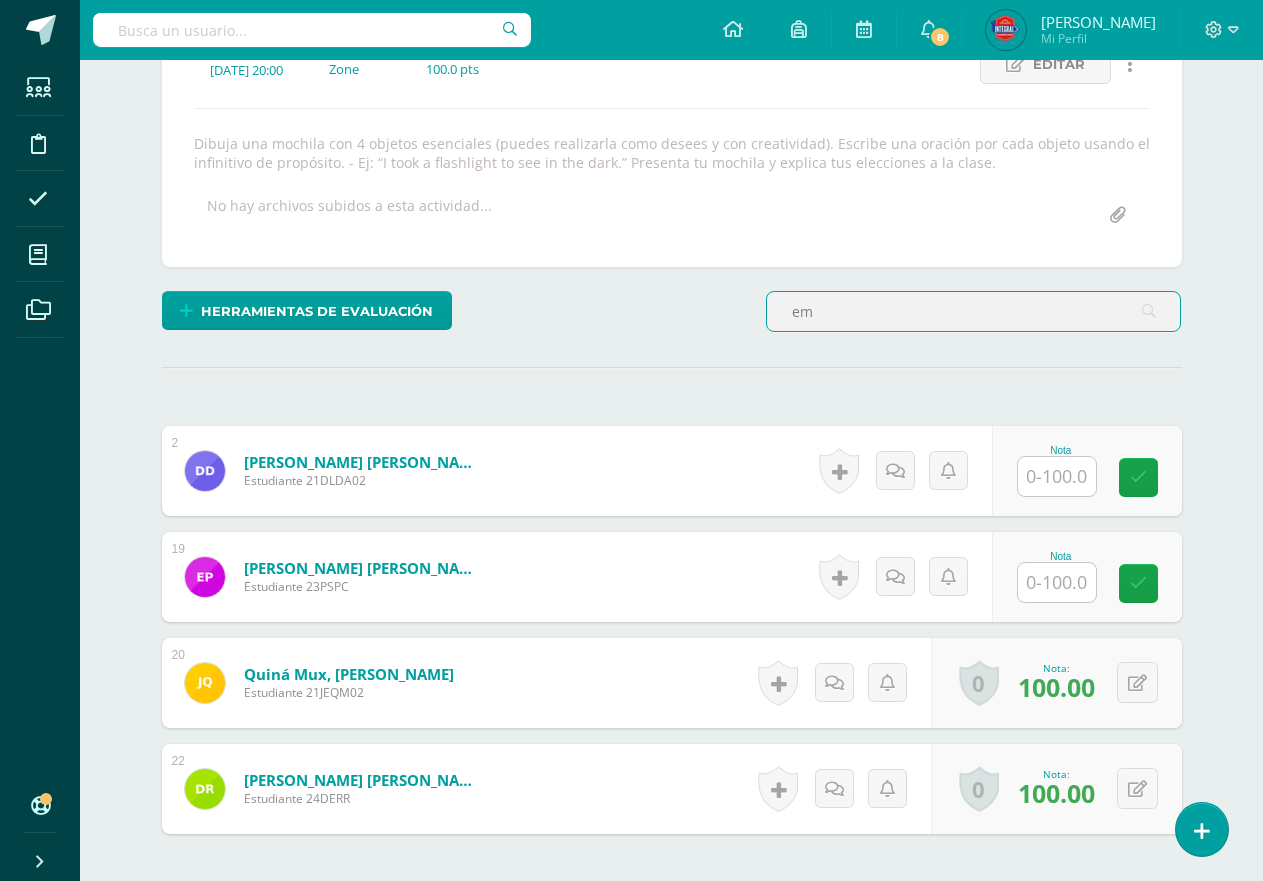 scroll, scrollTop: 374, scrollLeft: 0, axis: vertical 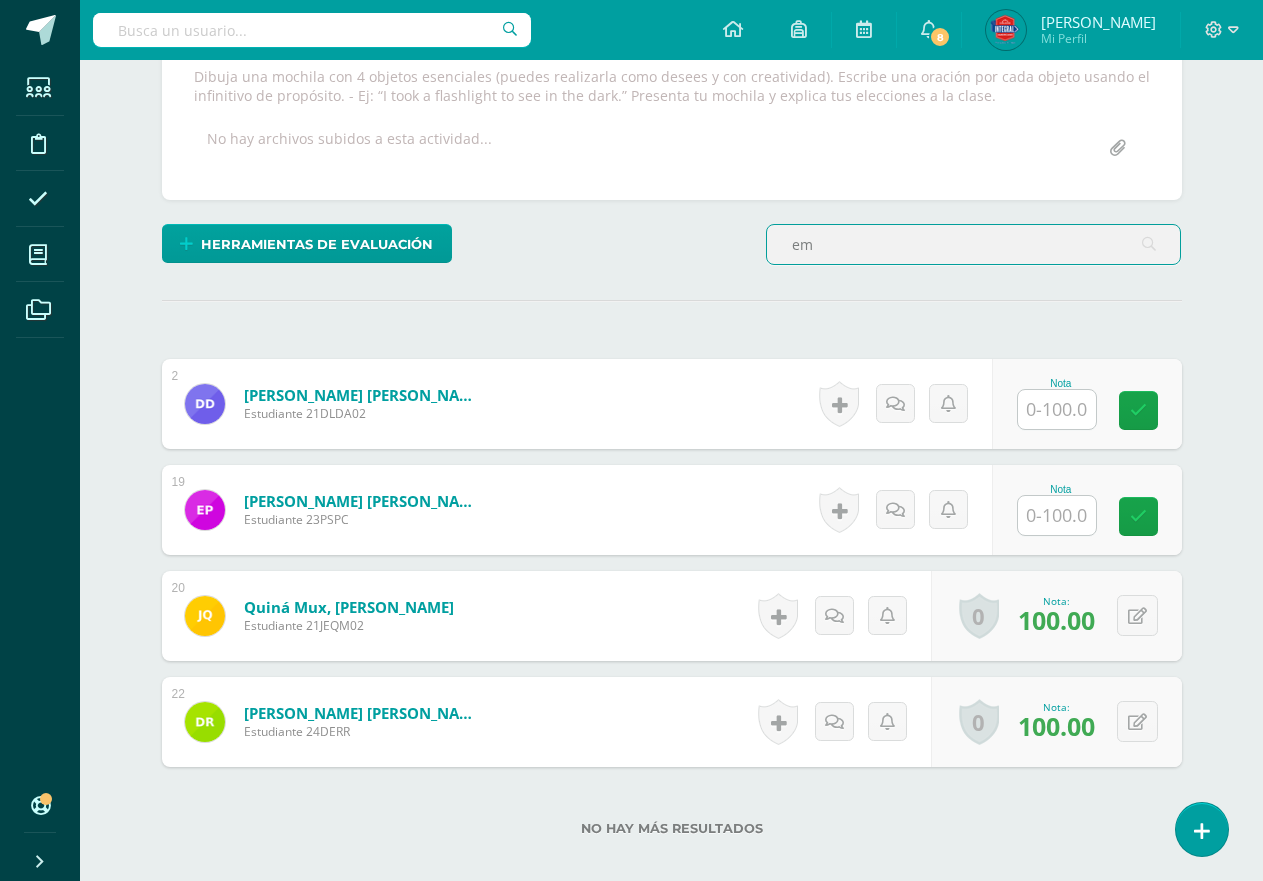 type on "em" 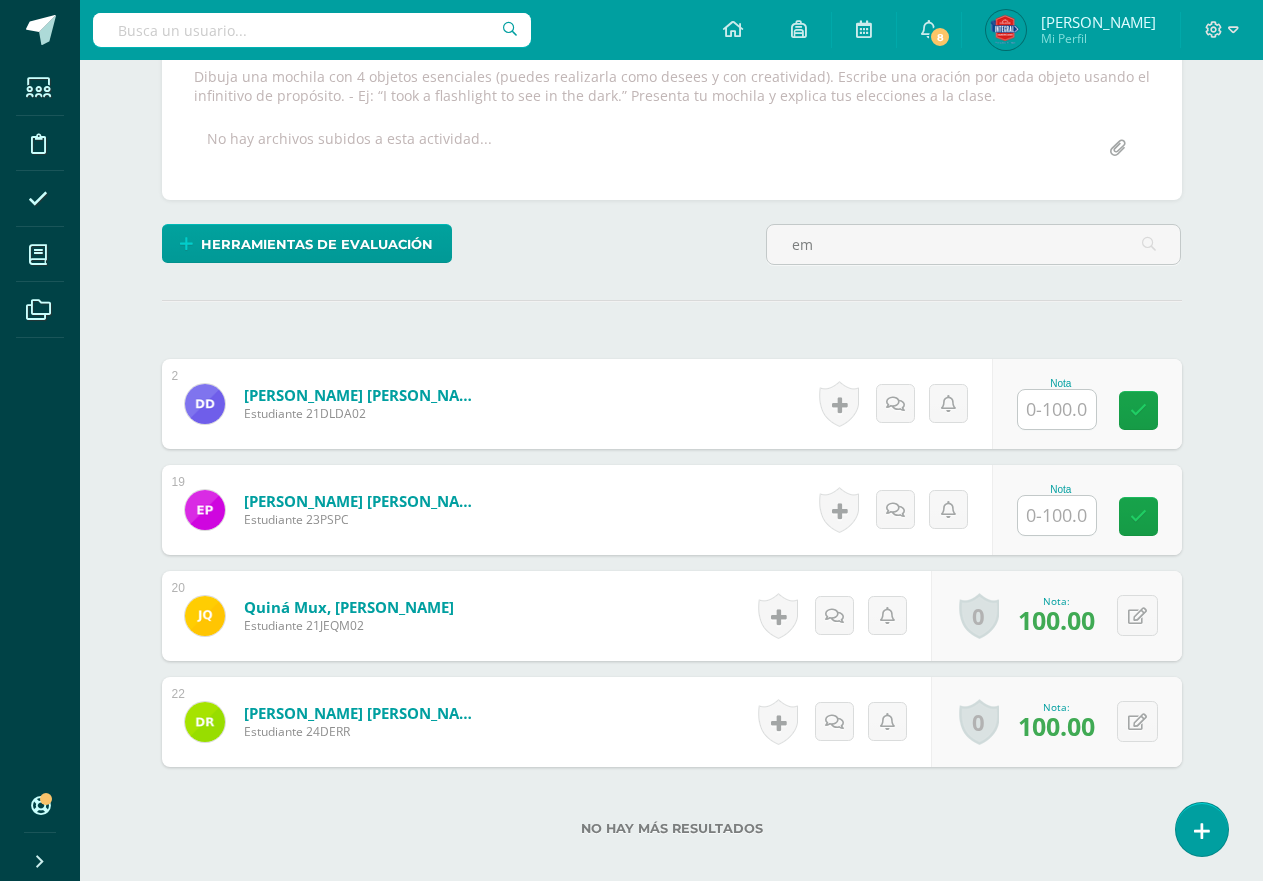 click at bounding box center [1057, 515] 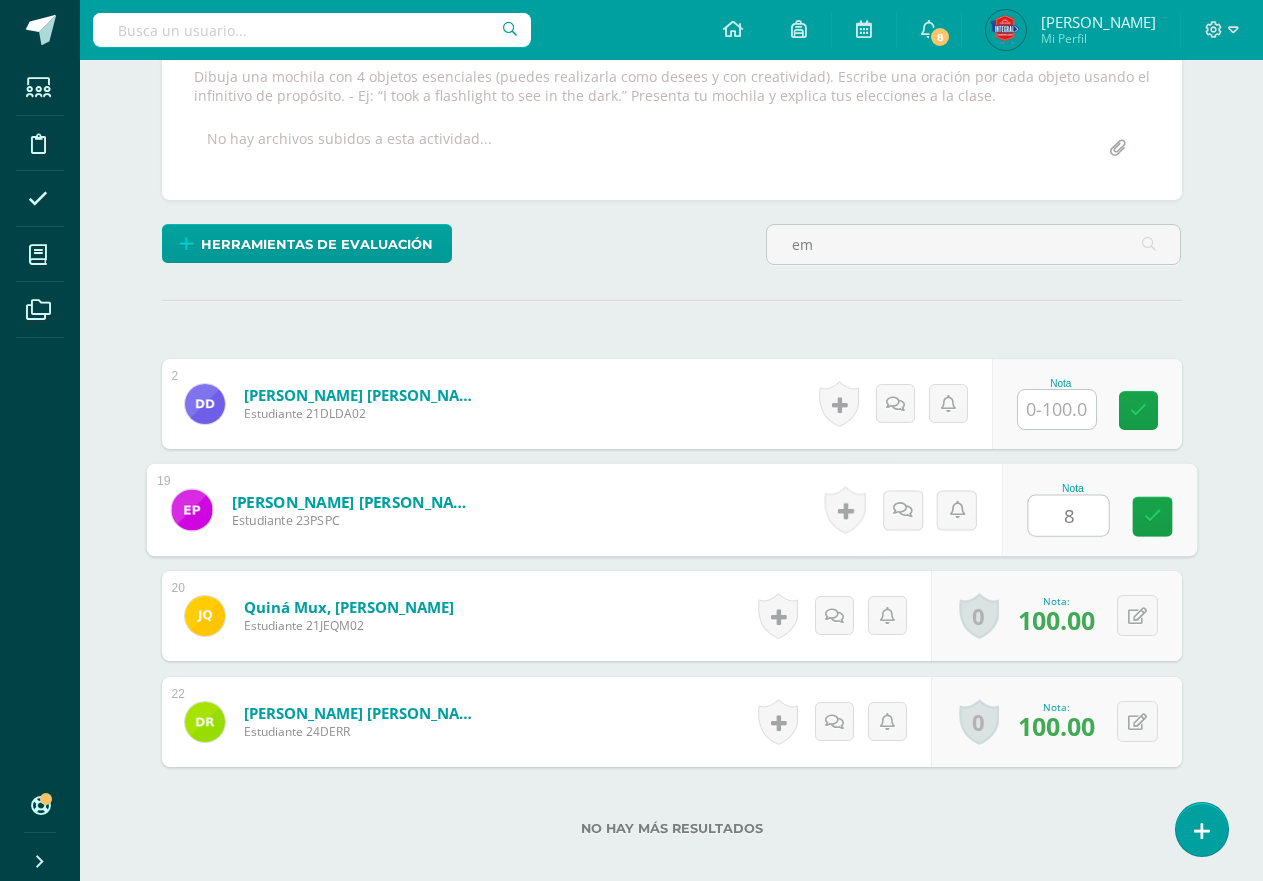 type on "85" 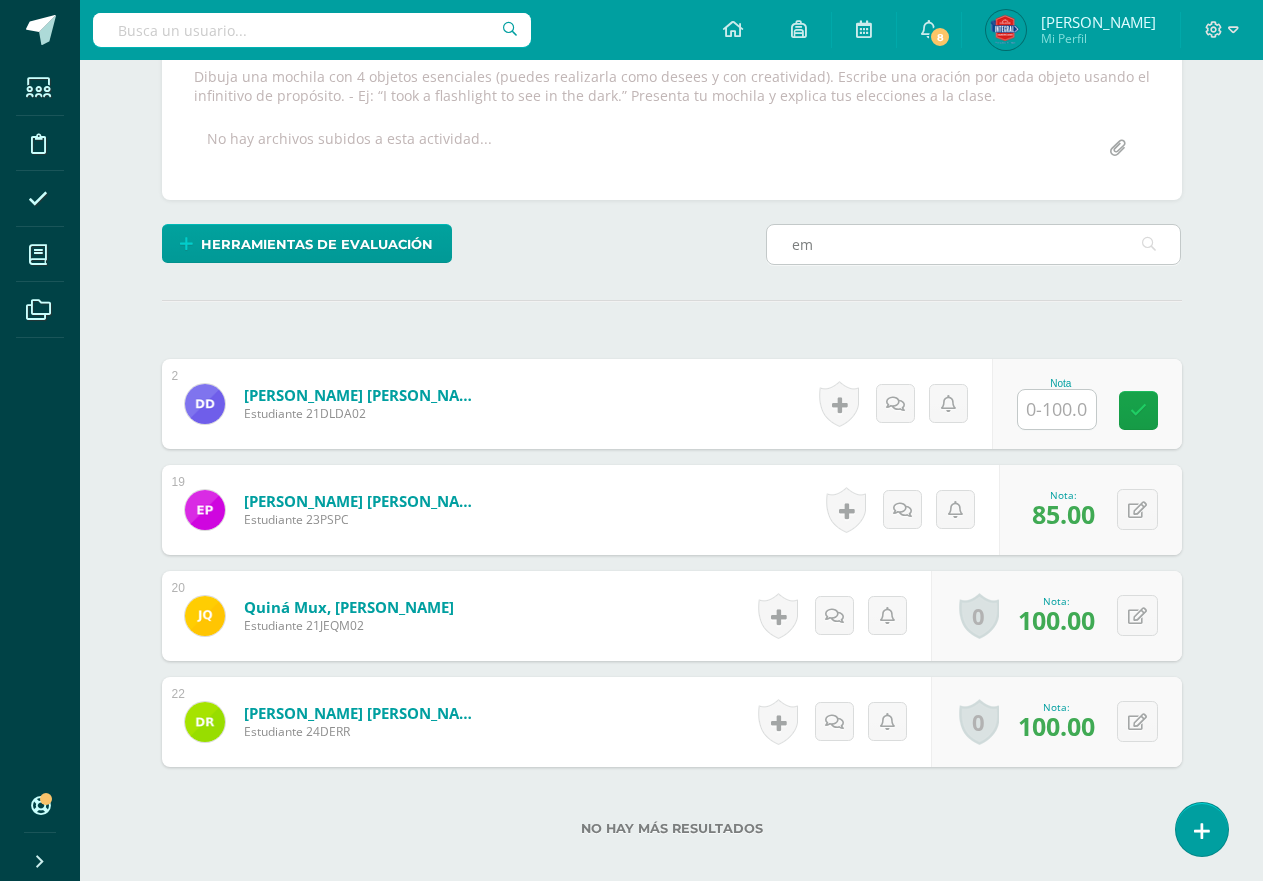 click on "em" at bounding box center (974, 244) 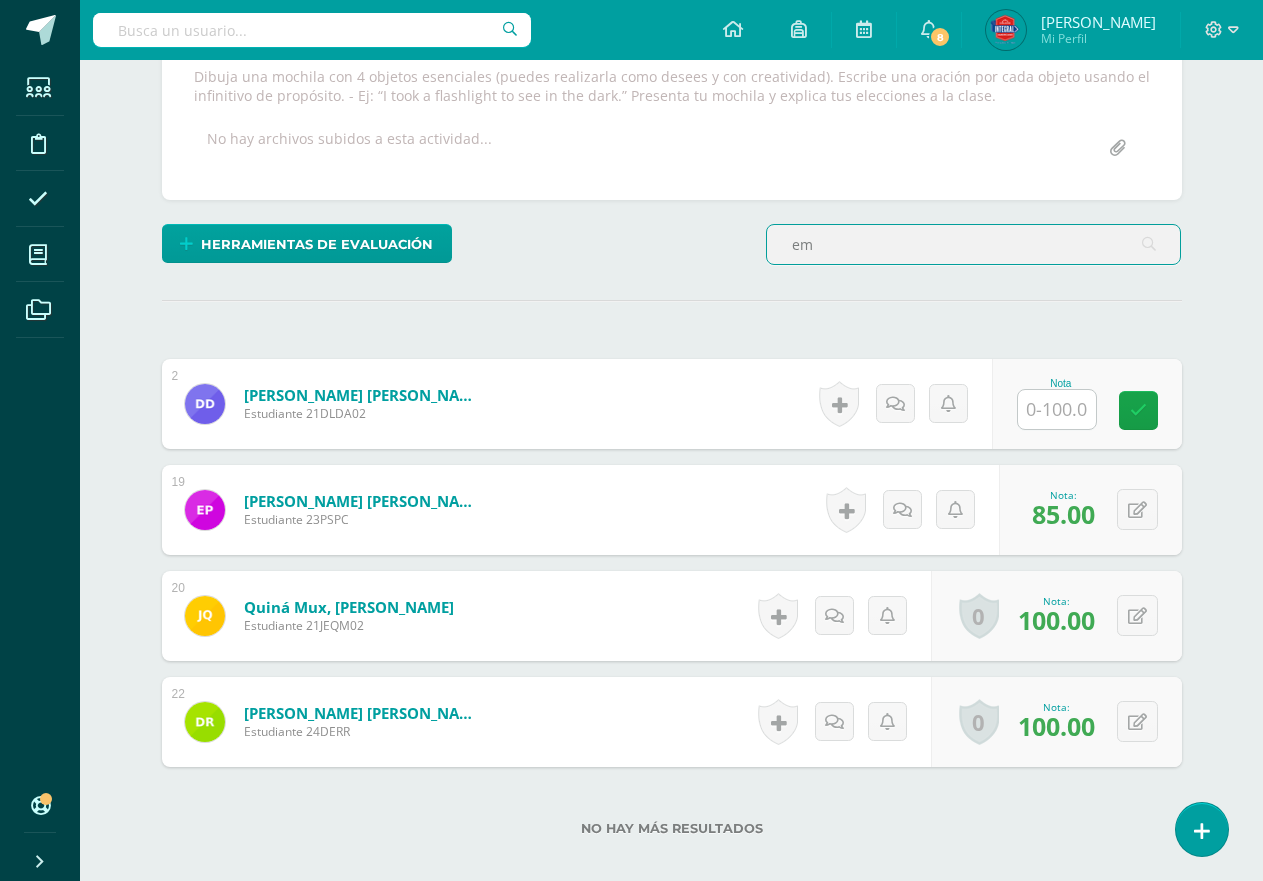 click on "em" at bounding box center (974, 244) 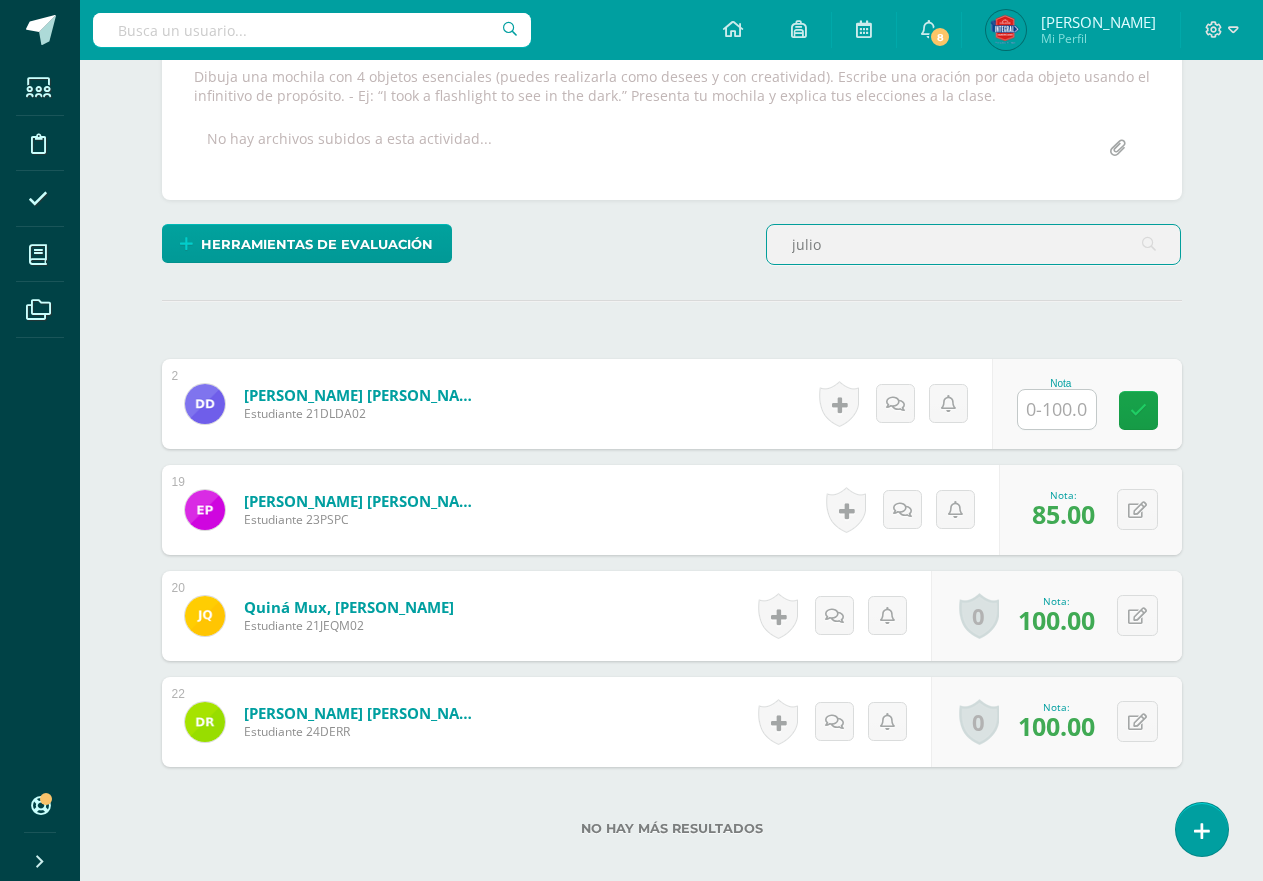 type on "julio" 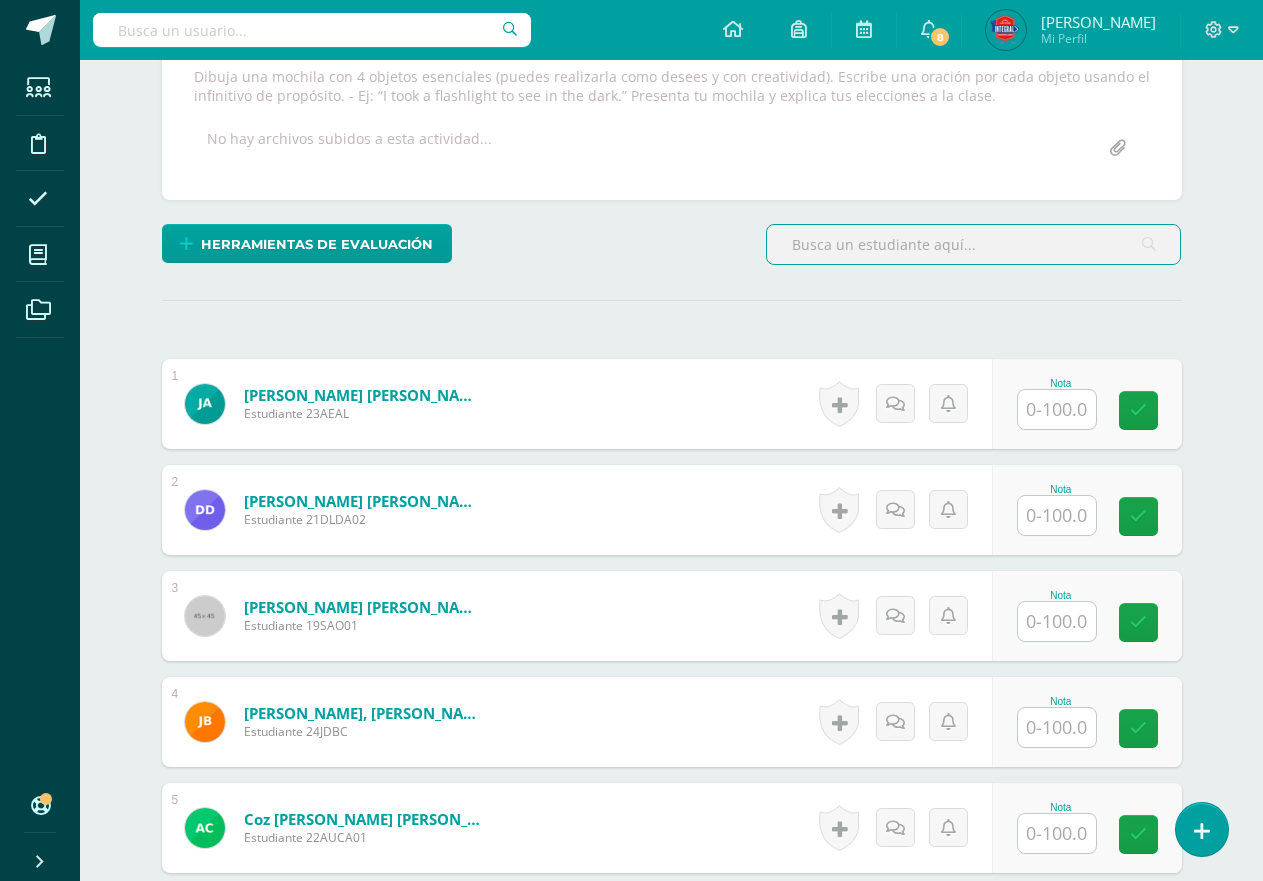 paste on "julio" 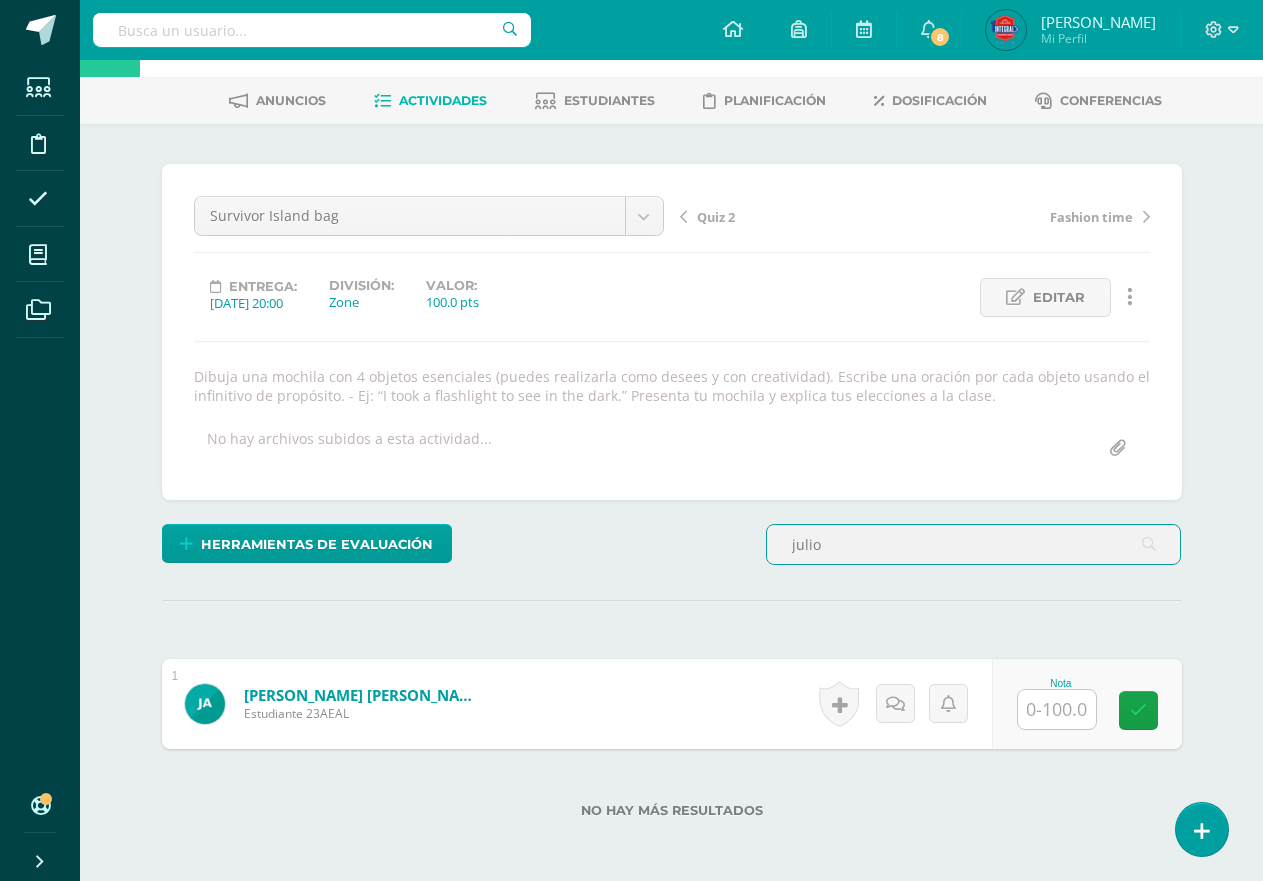 scroll, scrollTop: 171, scrollLeft: 0, axis: vertical 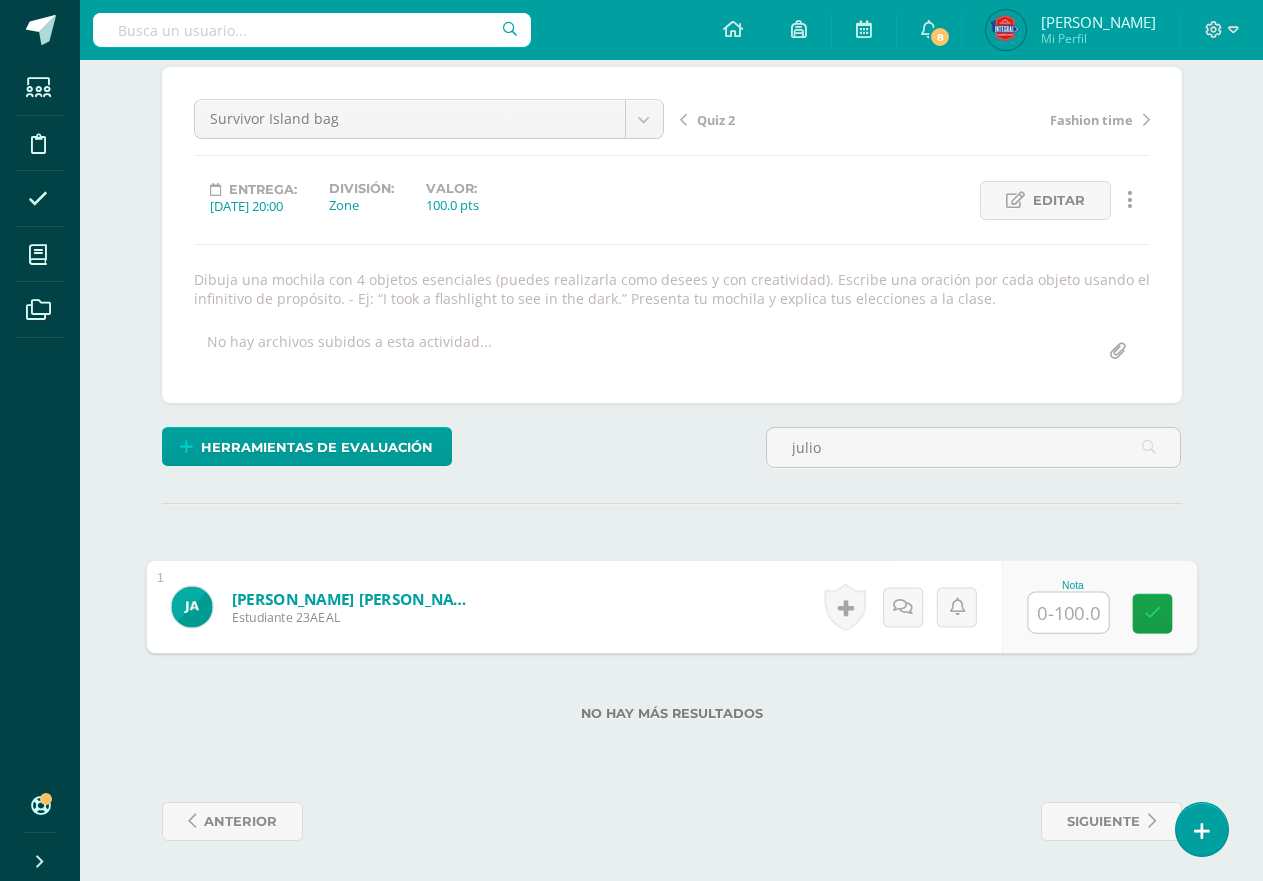 click on "Nota" at bounding box center [1098, 607] 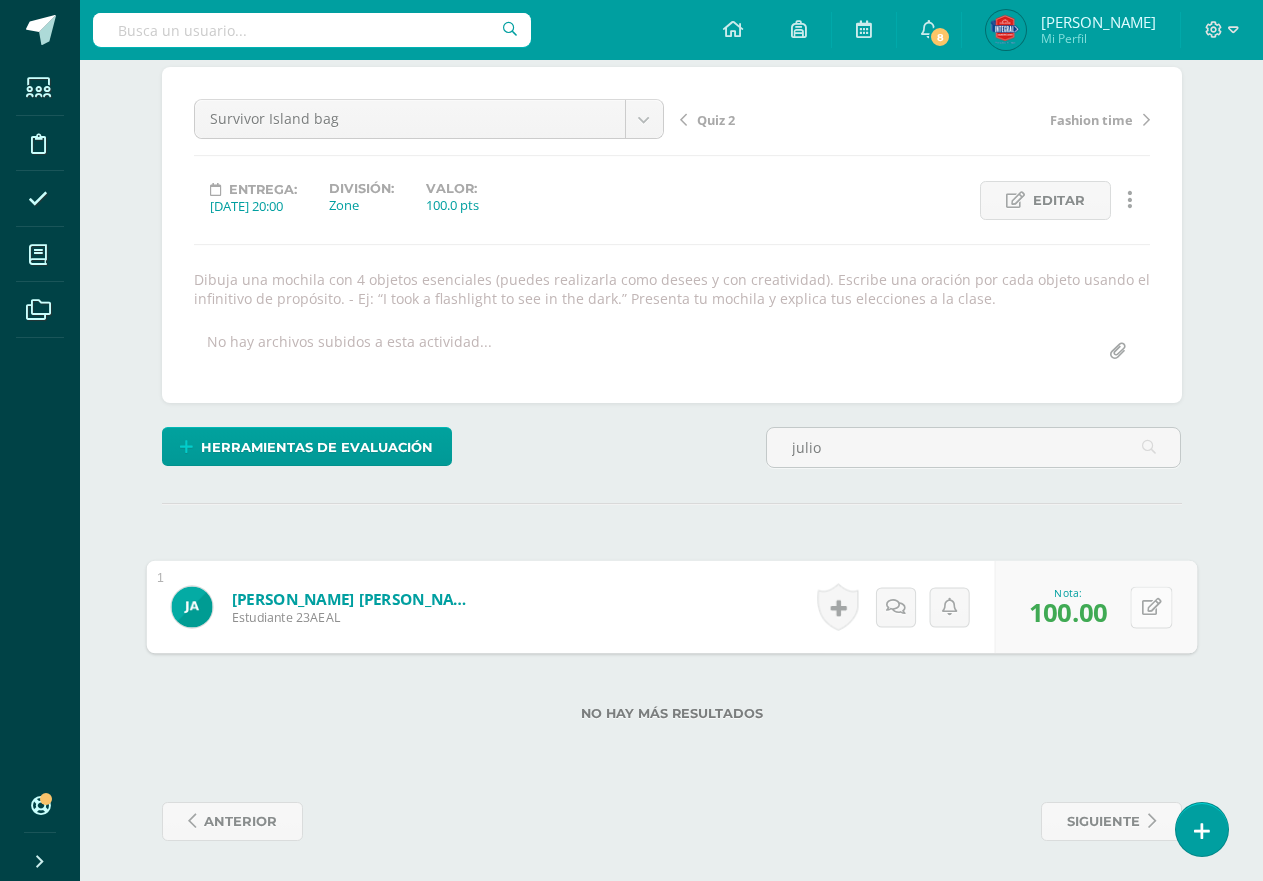 click at bounding box center (1151, 607) 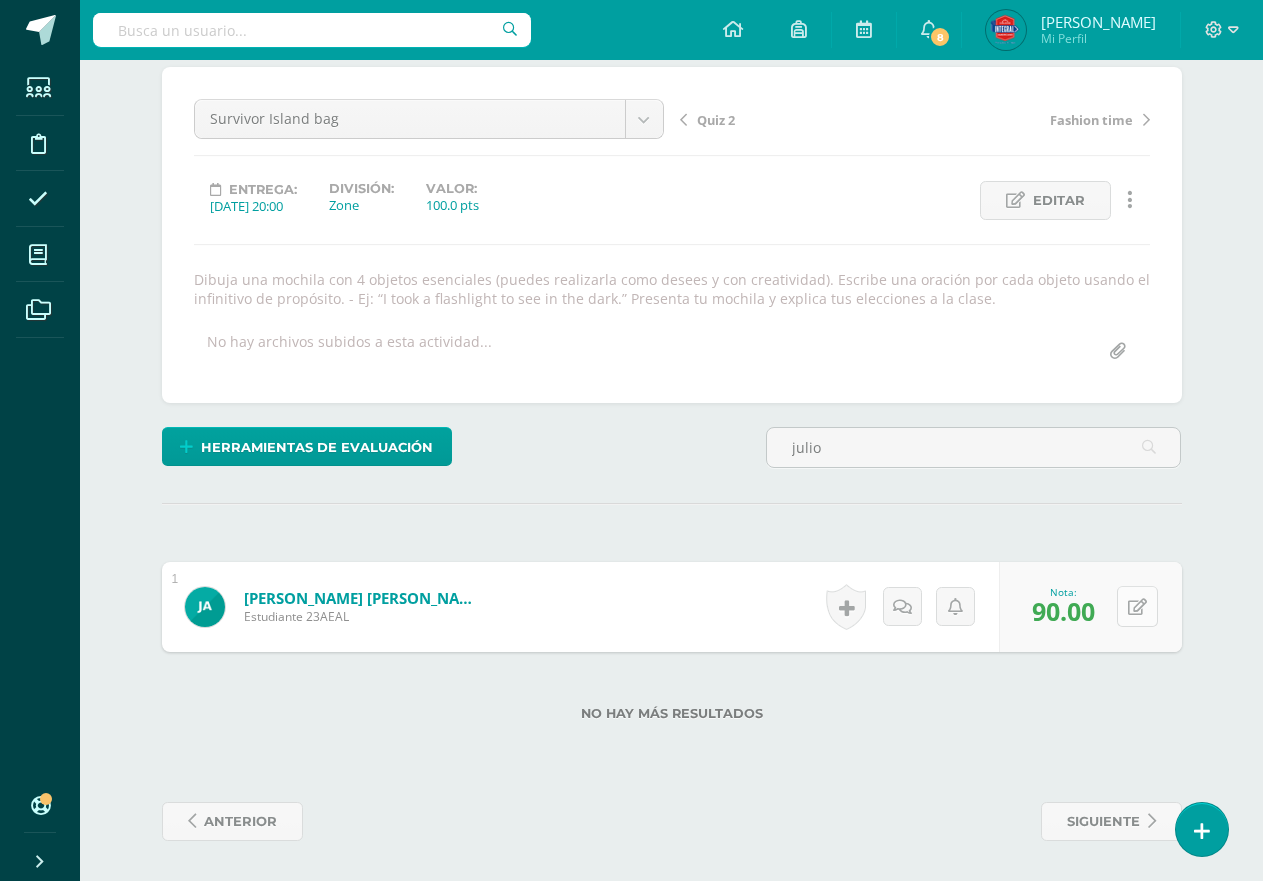 click at bounding box center (1137, 606) 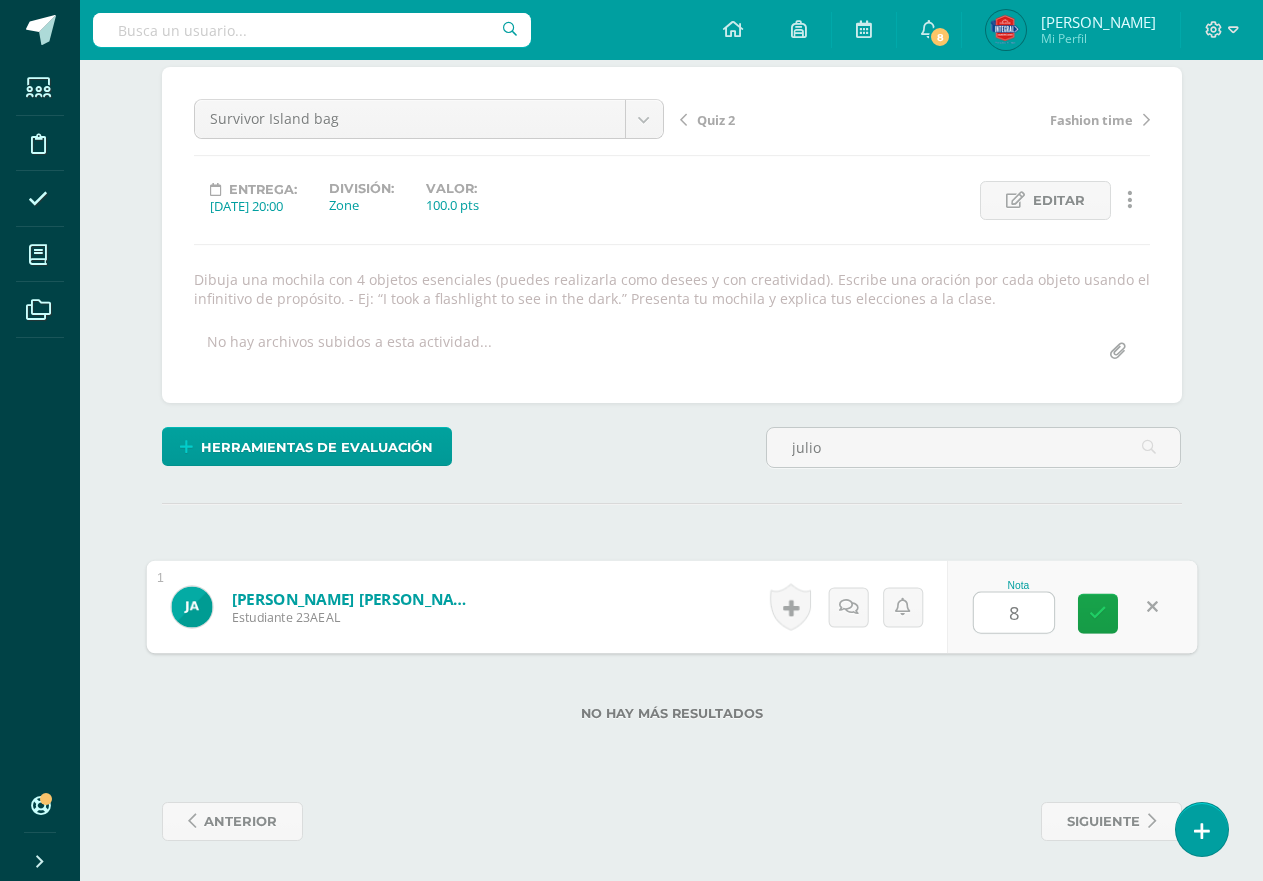 type on "85" 